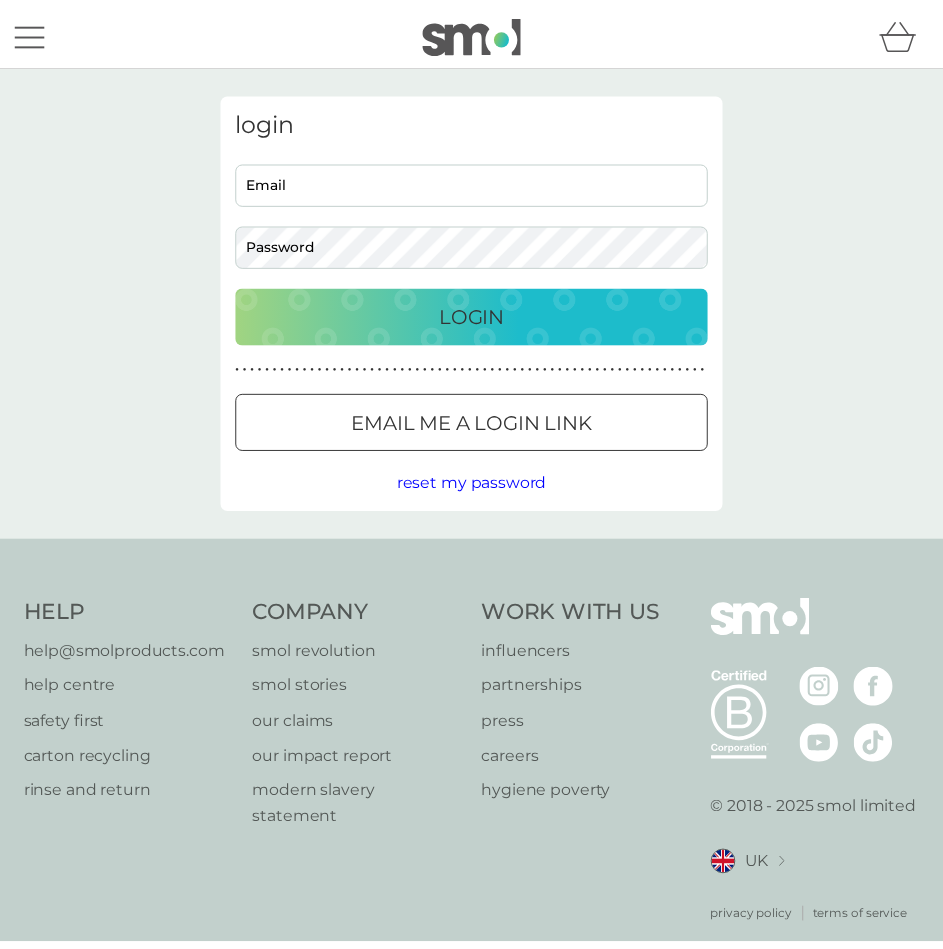 scroll, scrollTop: 0, scrollLeft: 0, axis: both 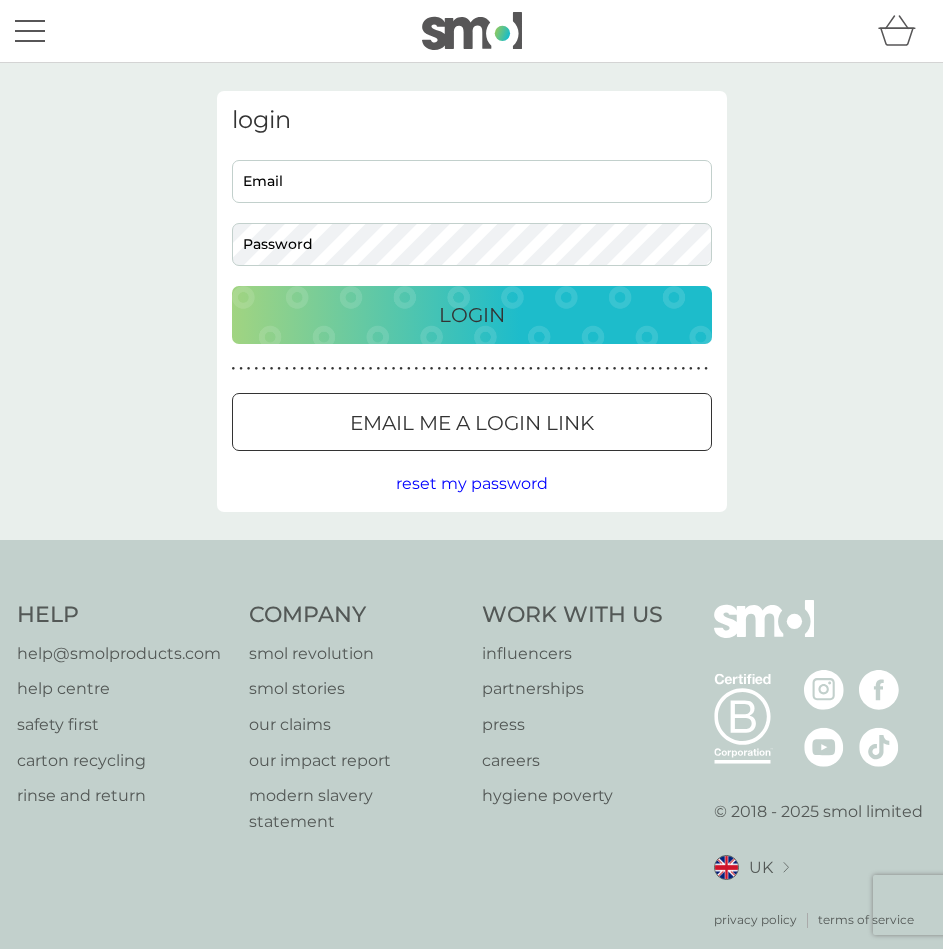 type on "cookieph@outlook.com" 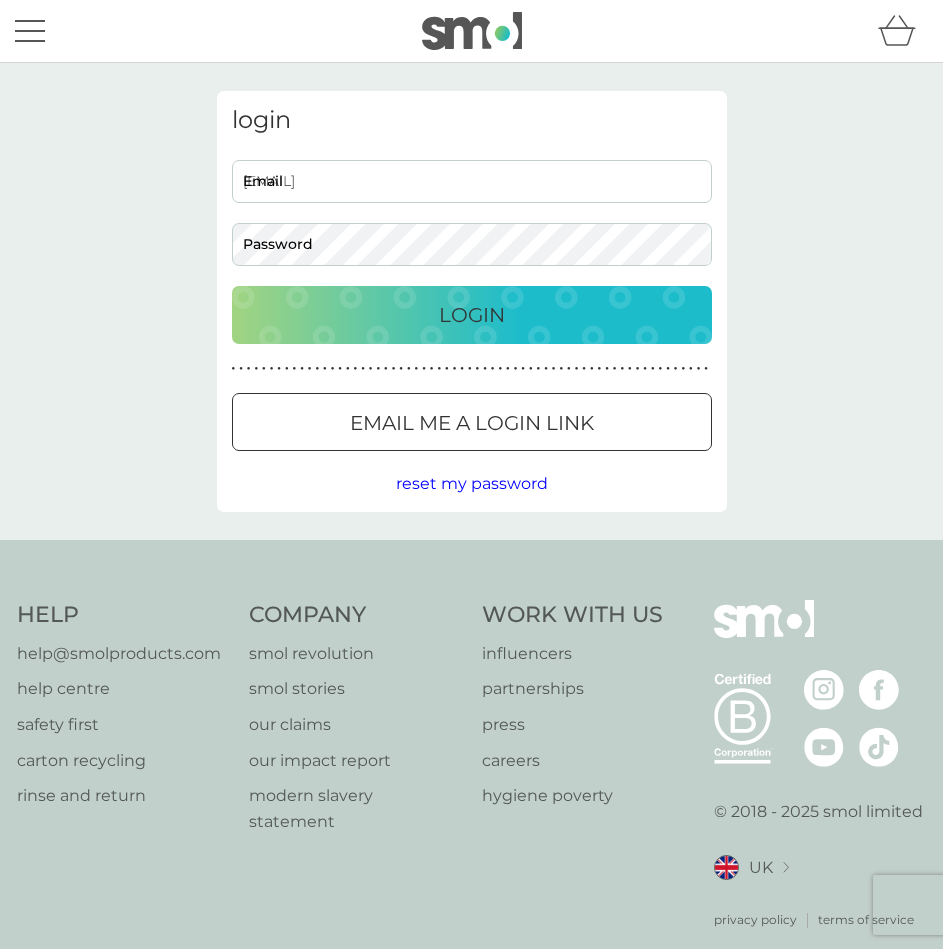 click on "cookieph@outlook.com" at bounding box center (472, 181) 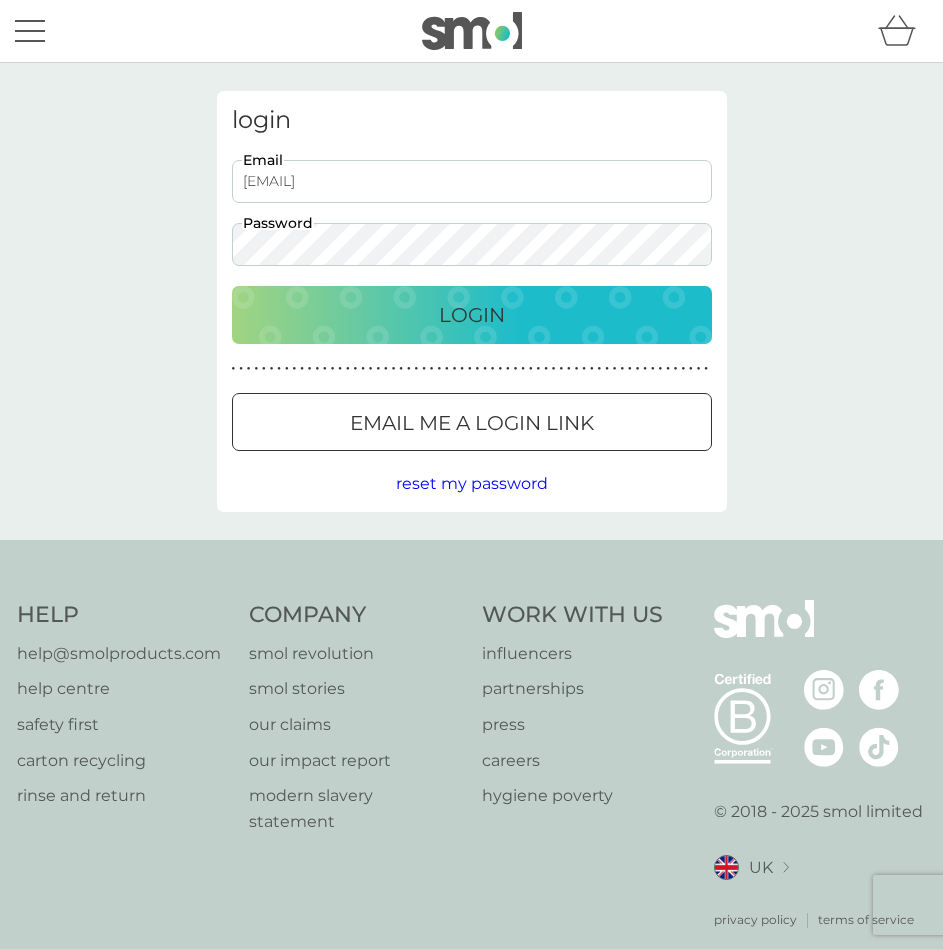 click on "Login" at bounding box center (472, 315) 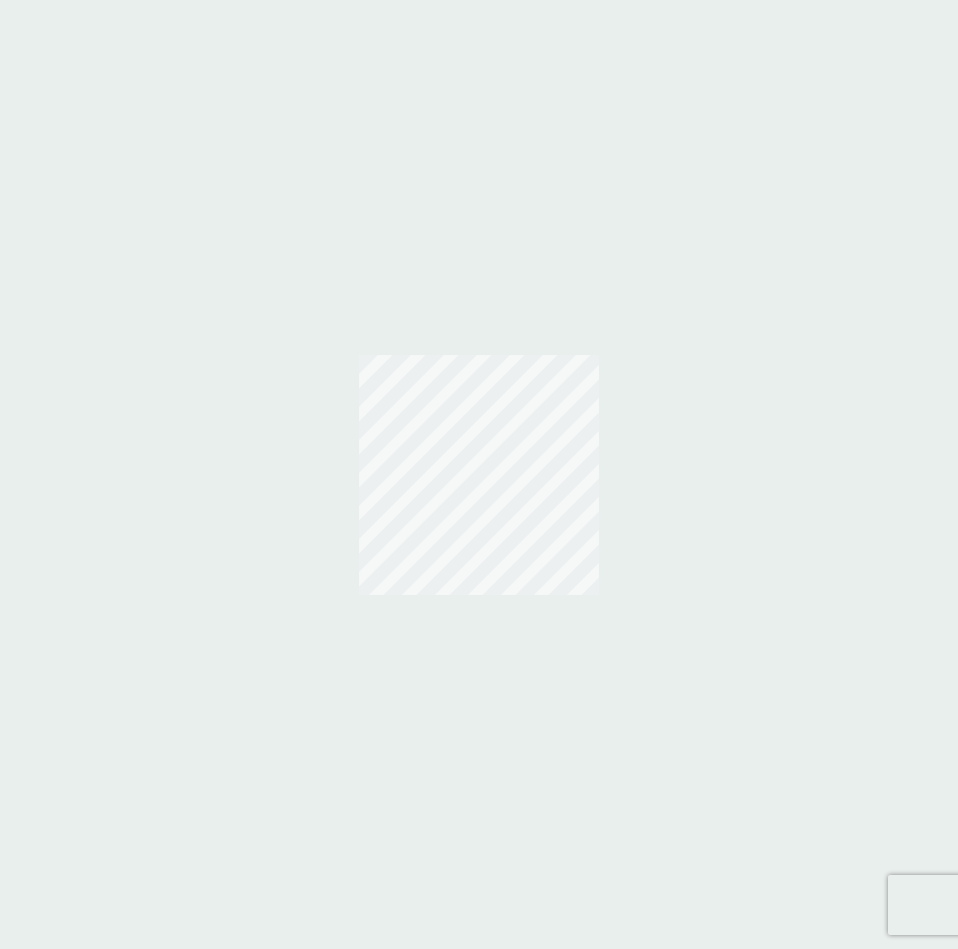 scroll, scrollTop: 0, scrollLeft: 0, axis: both 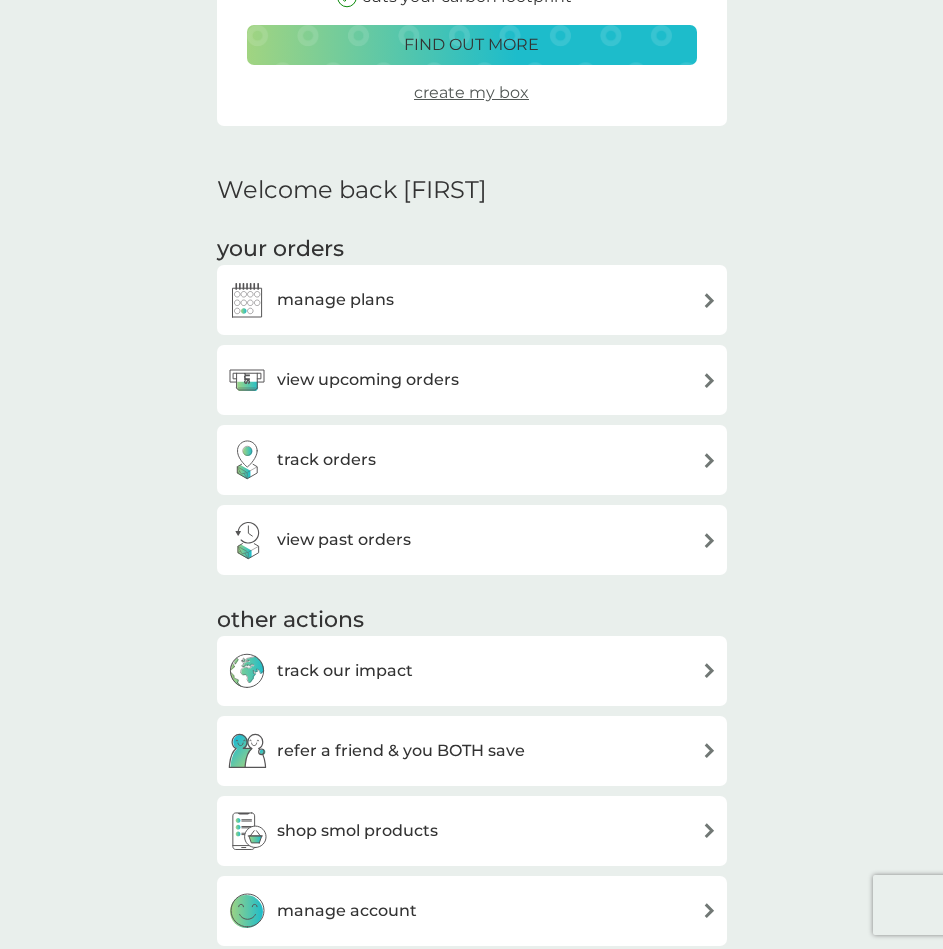 click on "manage plans" at bounding box center (472, 300) 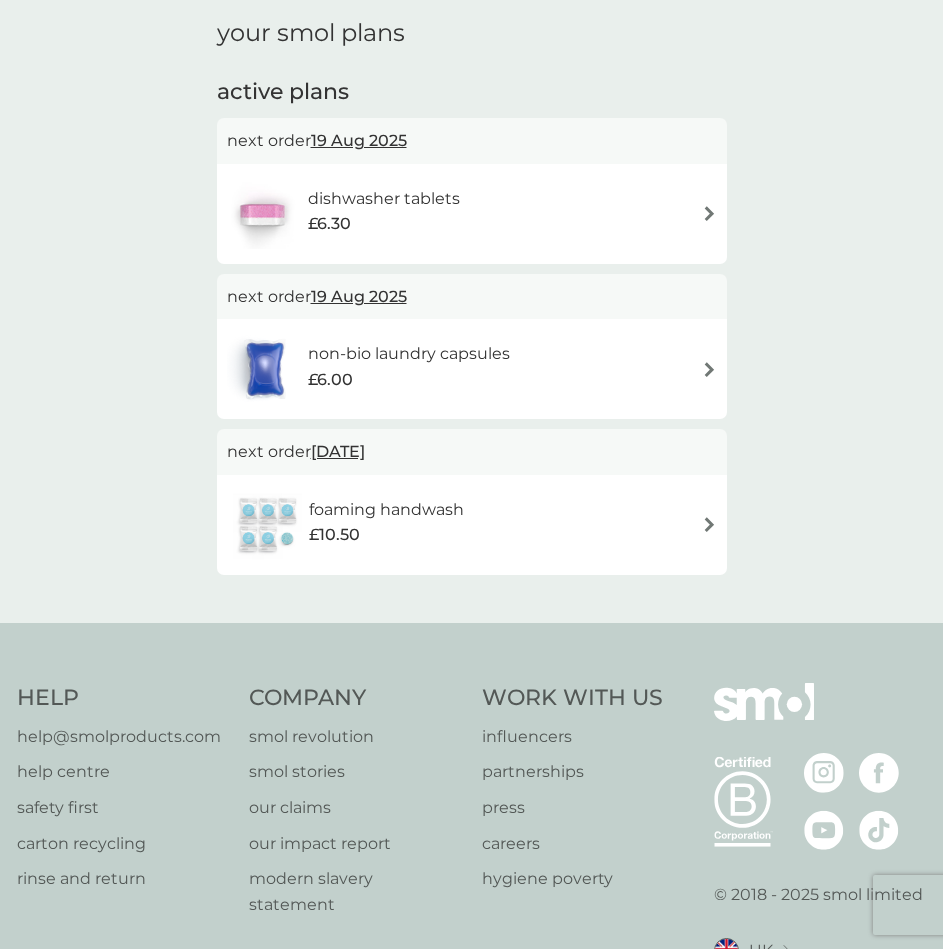 scroll, scrollTop: 300, scrollLeft: 0, axis: vertical 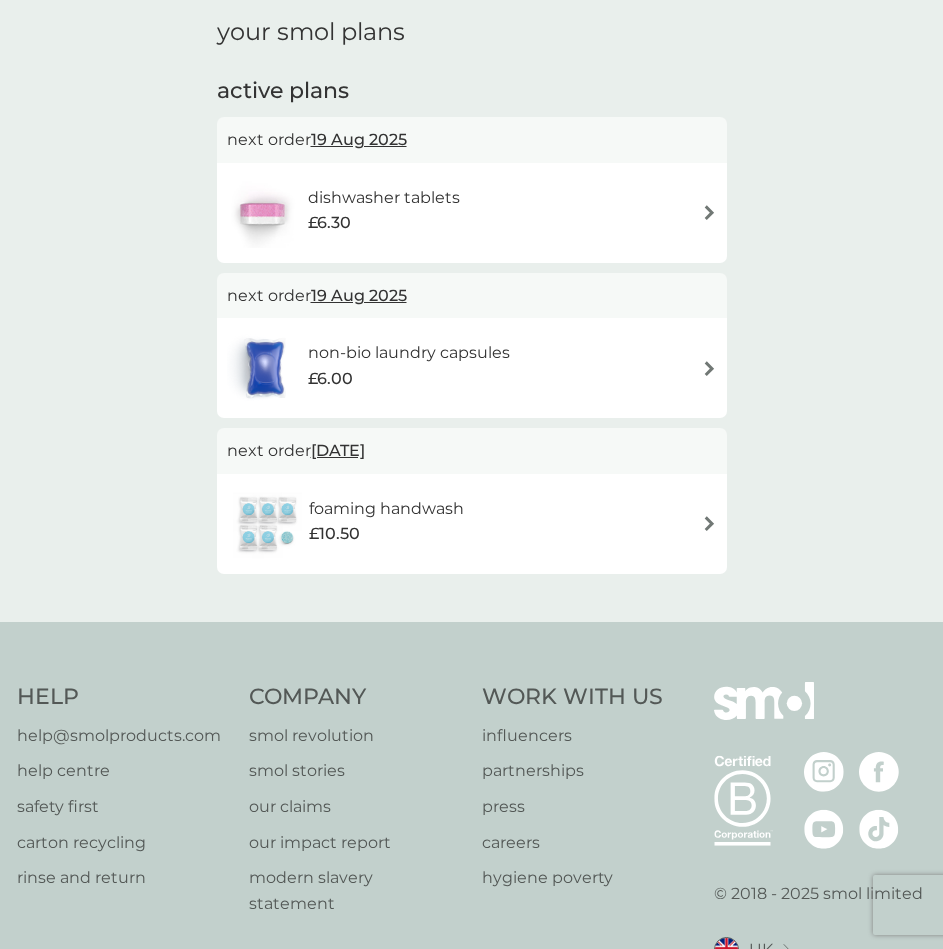 click on "[PRODUCT] [PRICE]" at bounding box center [472, 213] 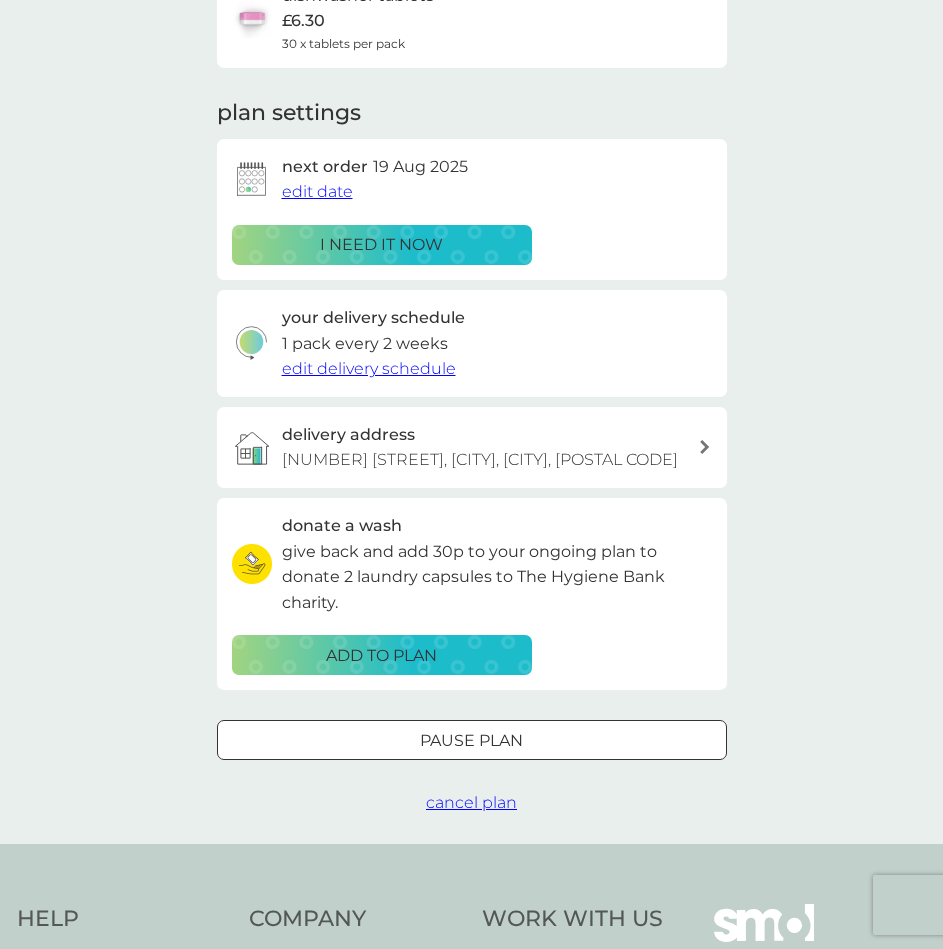 scroll, scrollTop: 200, scrollLeft: 0, axis: vertical 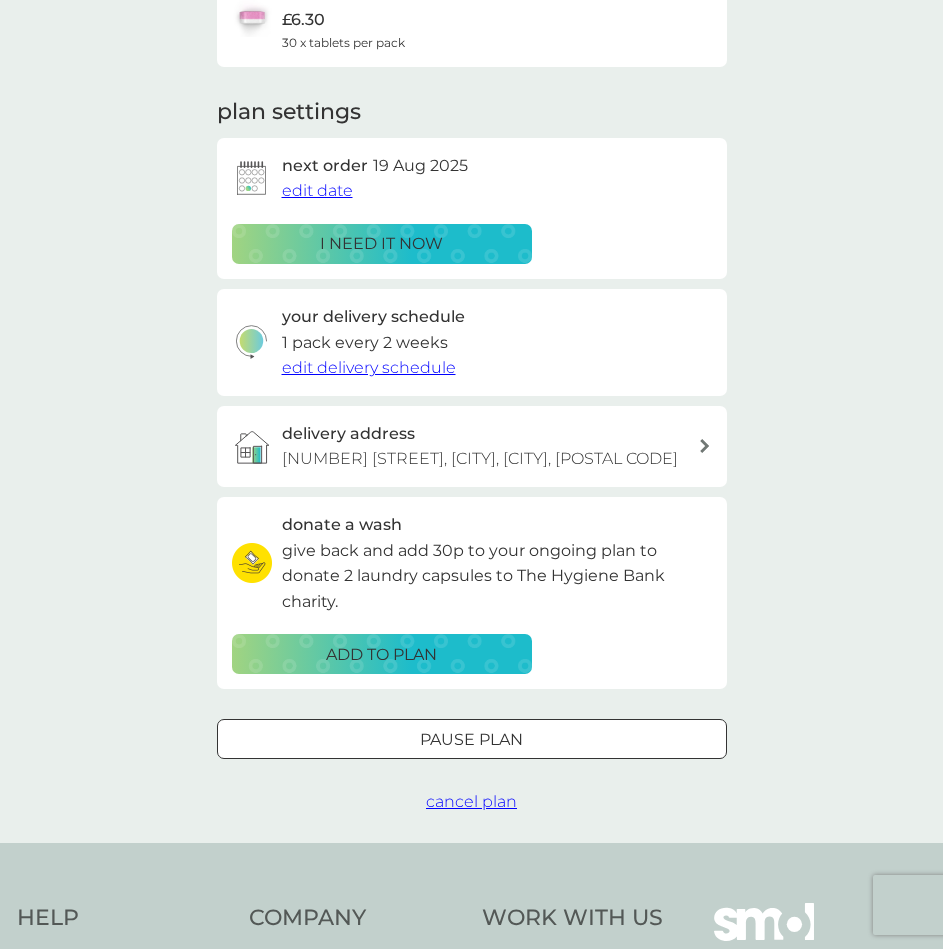 click on "edit delivery schedule" at bounding box center [369, 367] 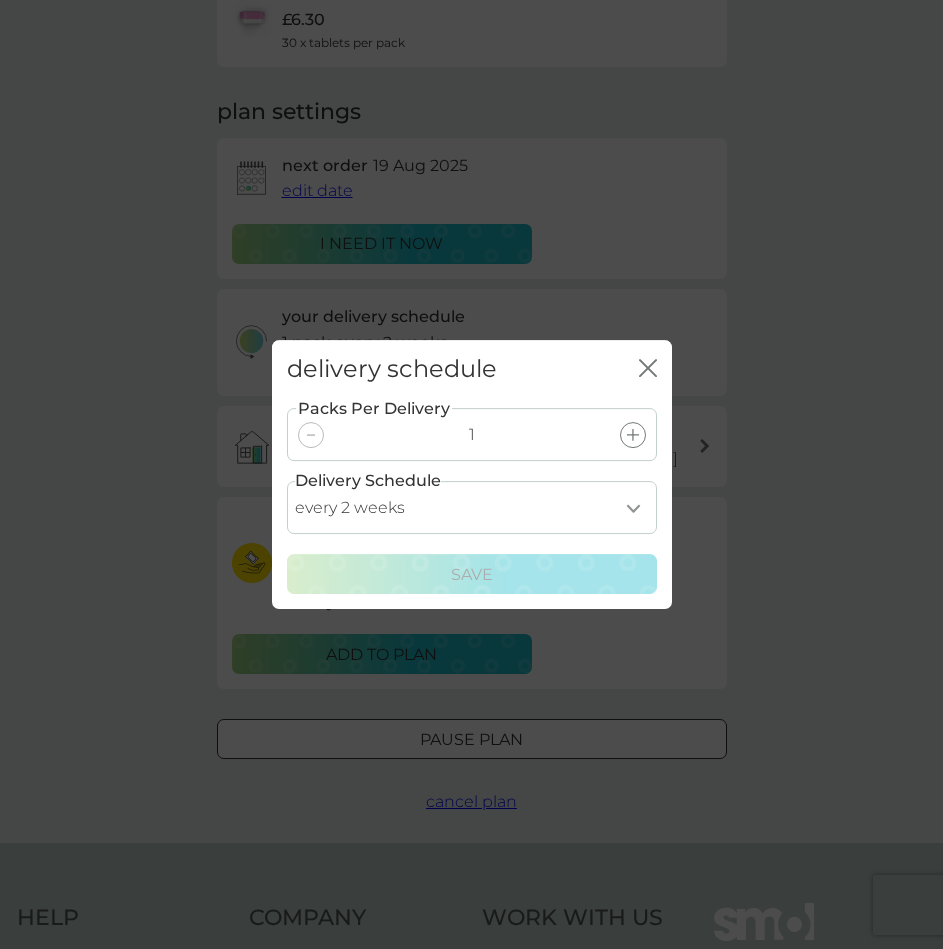 click on "delivery schedule close" at bounding box center (472, 369) 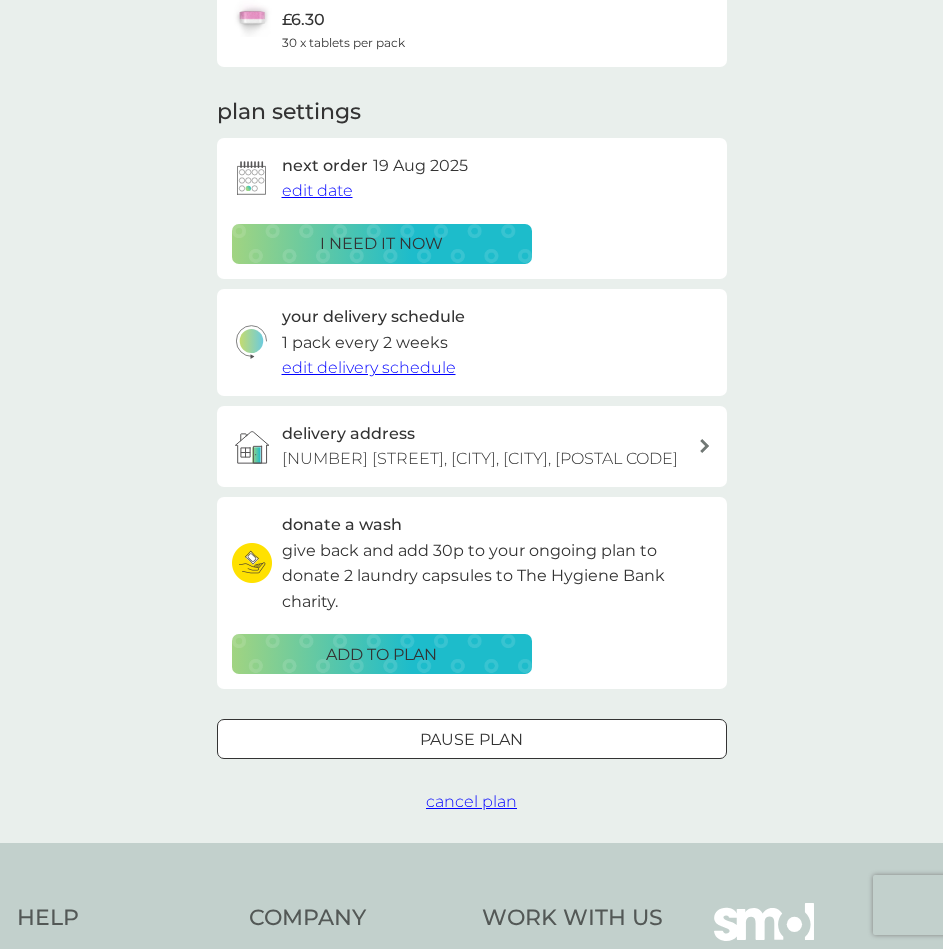 click on "cancel plan" at bounding box center [471, 801] 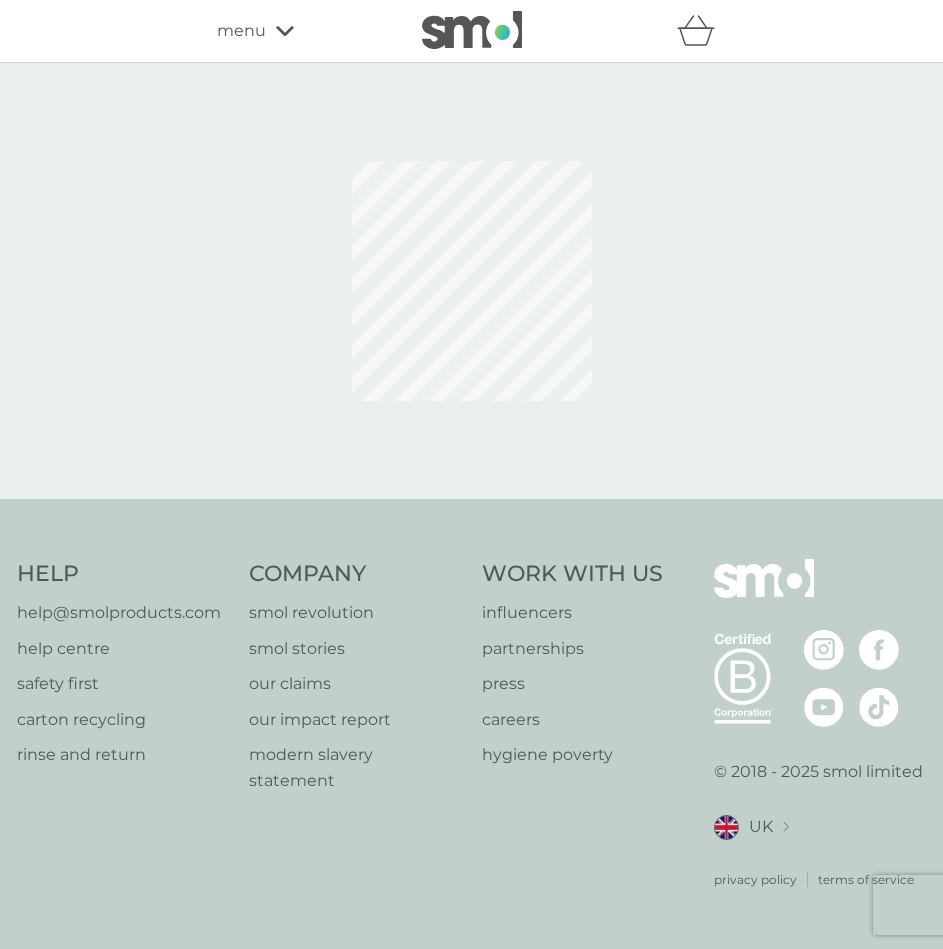 scroll, scrollTop: 0, scrollLeft: 0, axis: both 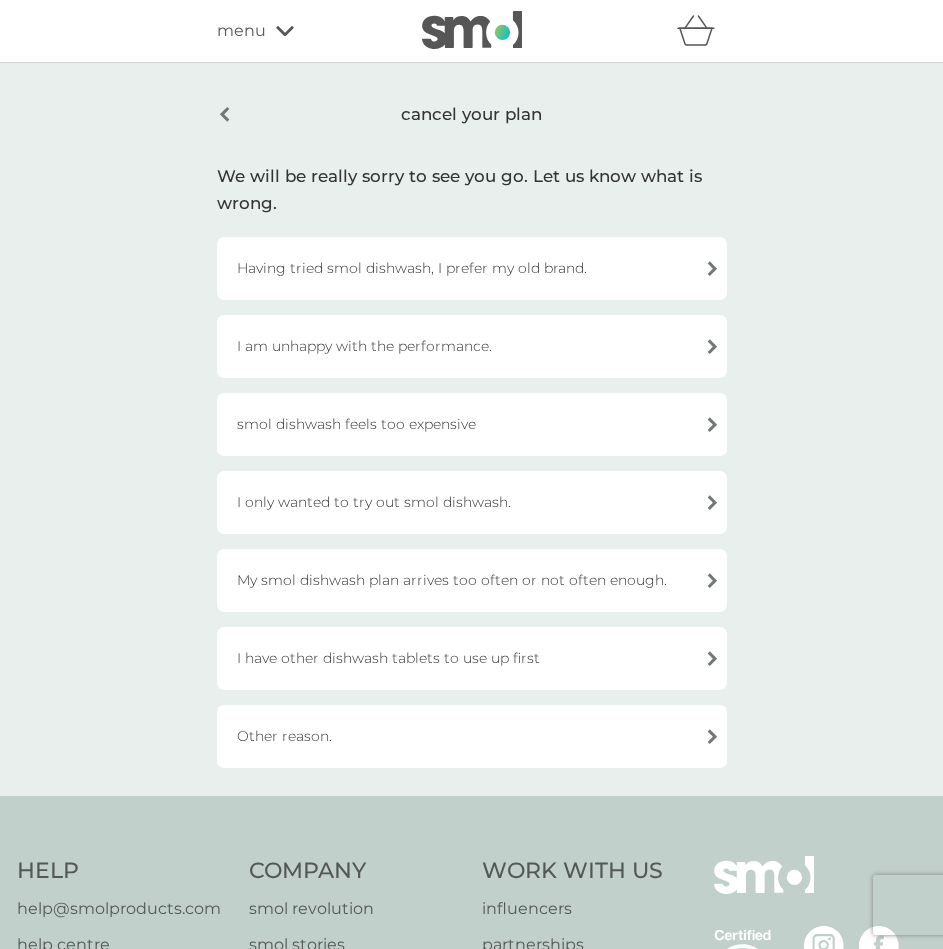 click on "Other reason." at bounding box center [472, 736] 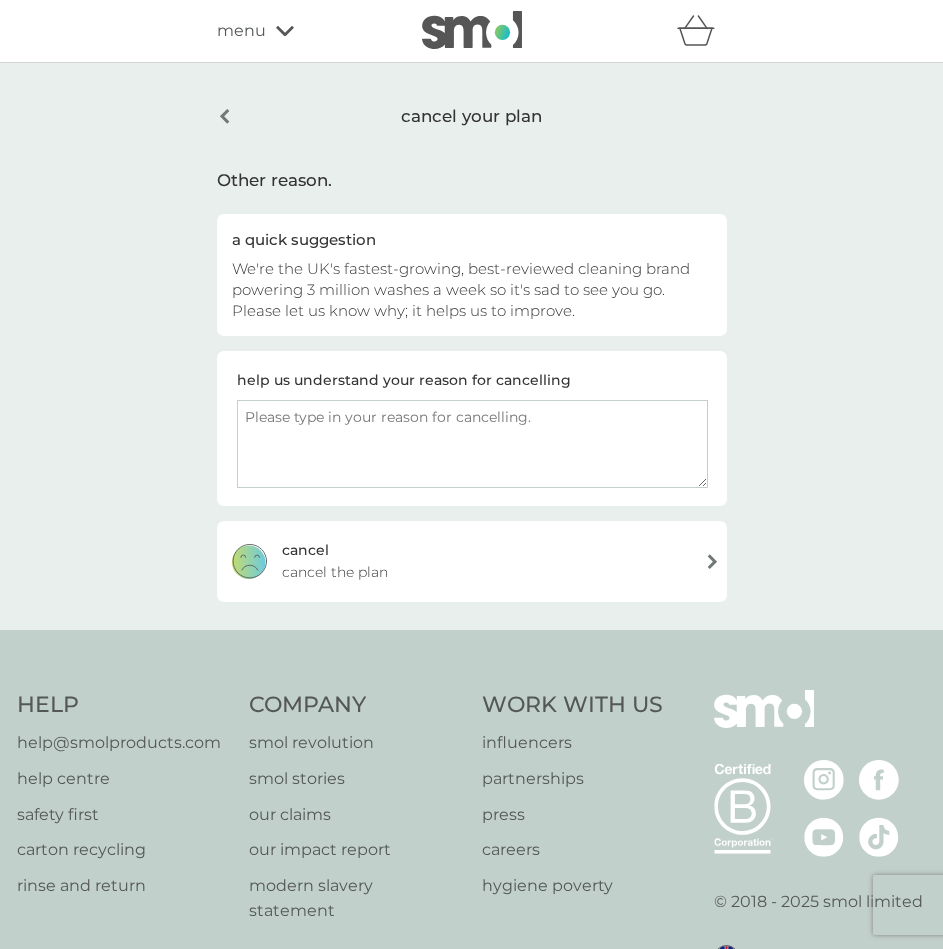 click at bounding box center (472, 444) 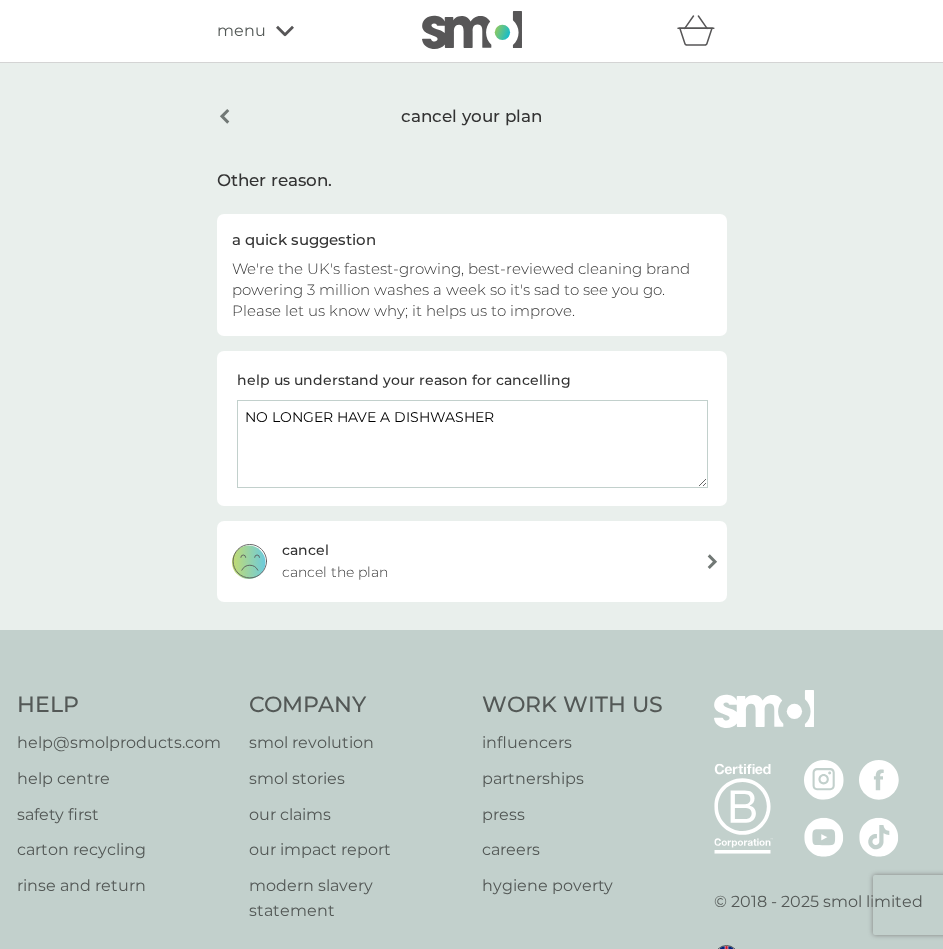 type on "NO LONGER HAVE A DISHWASHER" 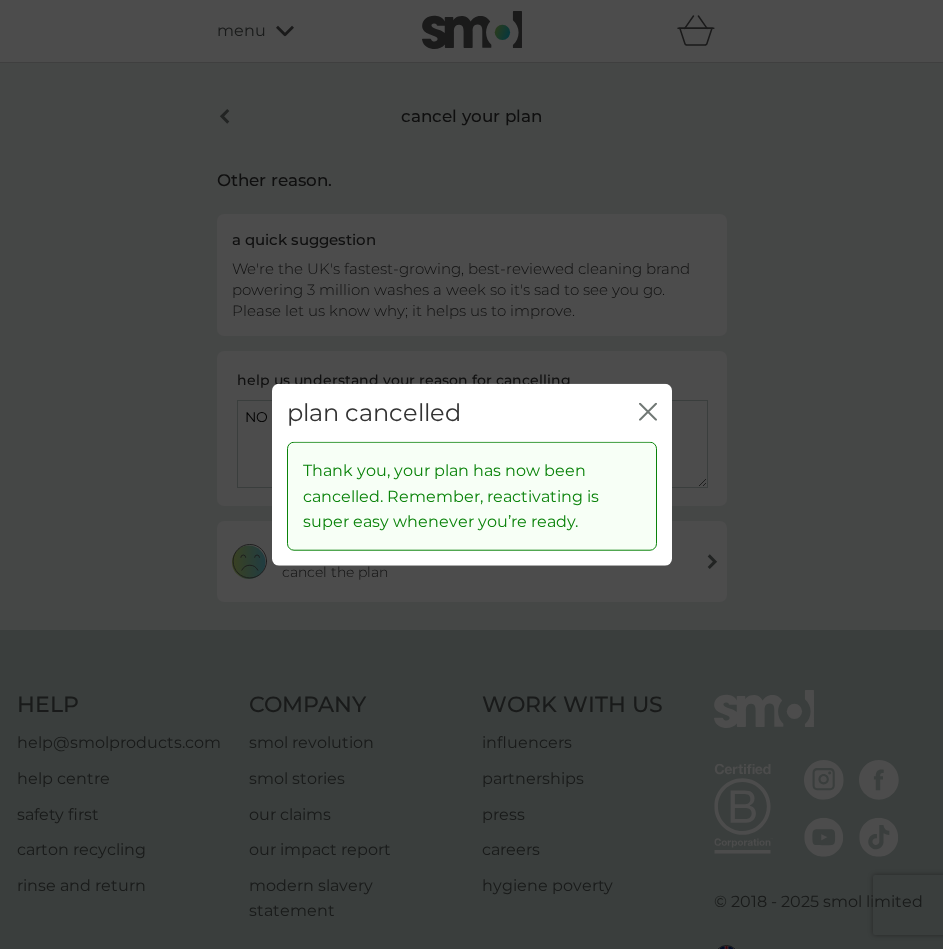 click on "plan cancelled close" at bounding box center [472, 412] 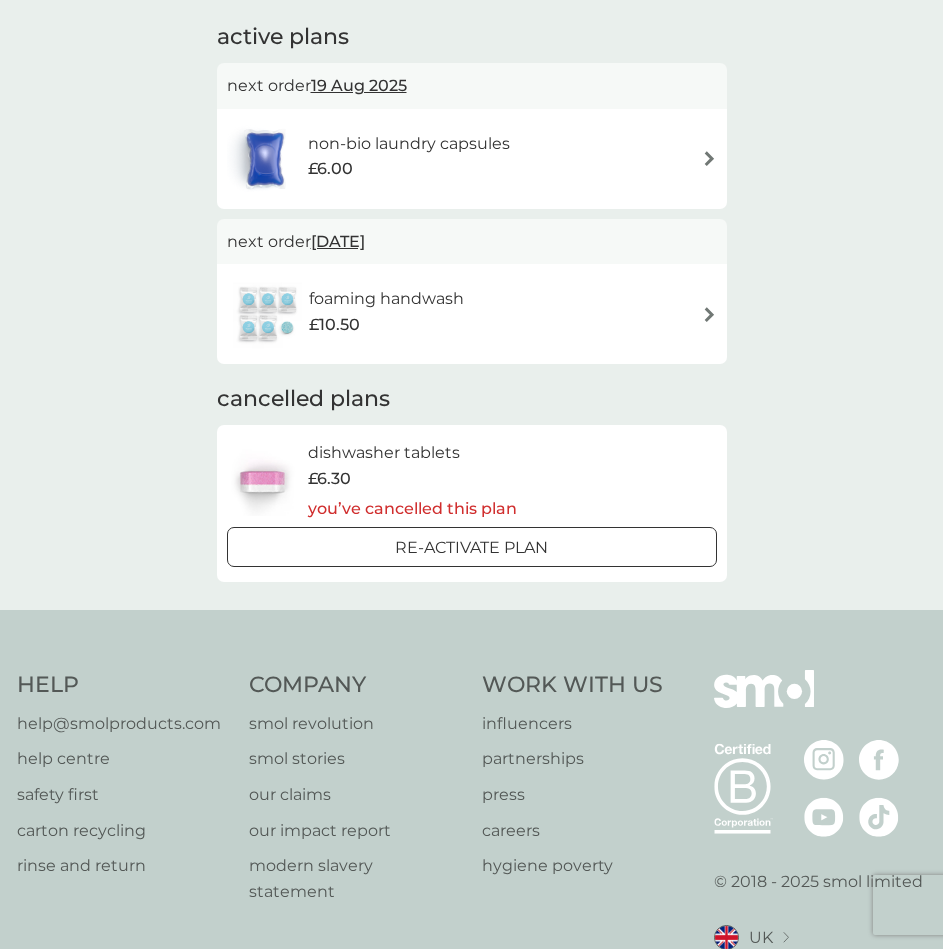 scroll, scrollTop: 400, scrollLeft: 0, axis: vertical 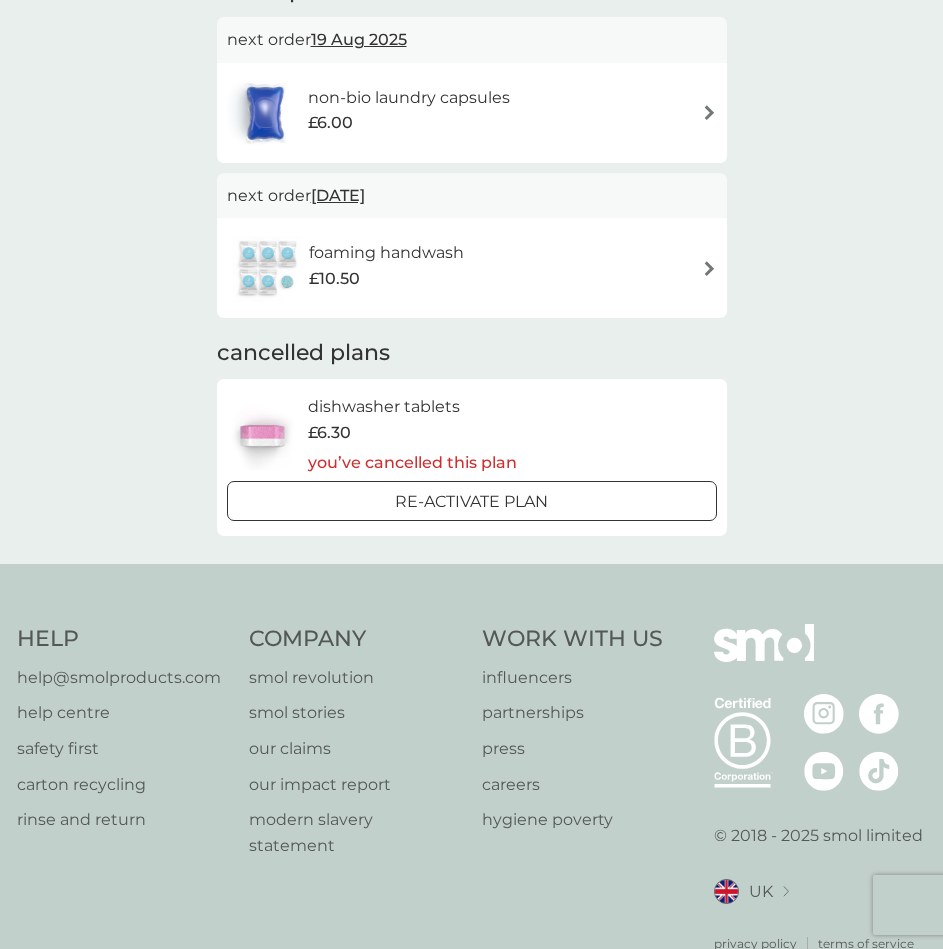 click on "foaming handwash £10.50" at bounding box center (472, 268) 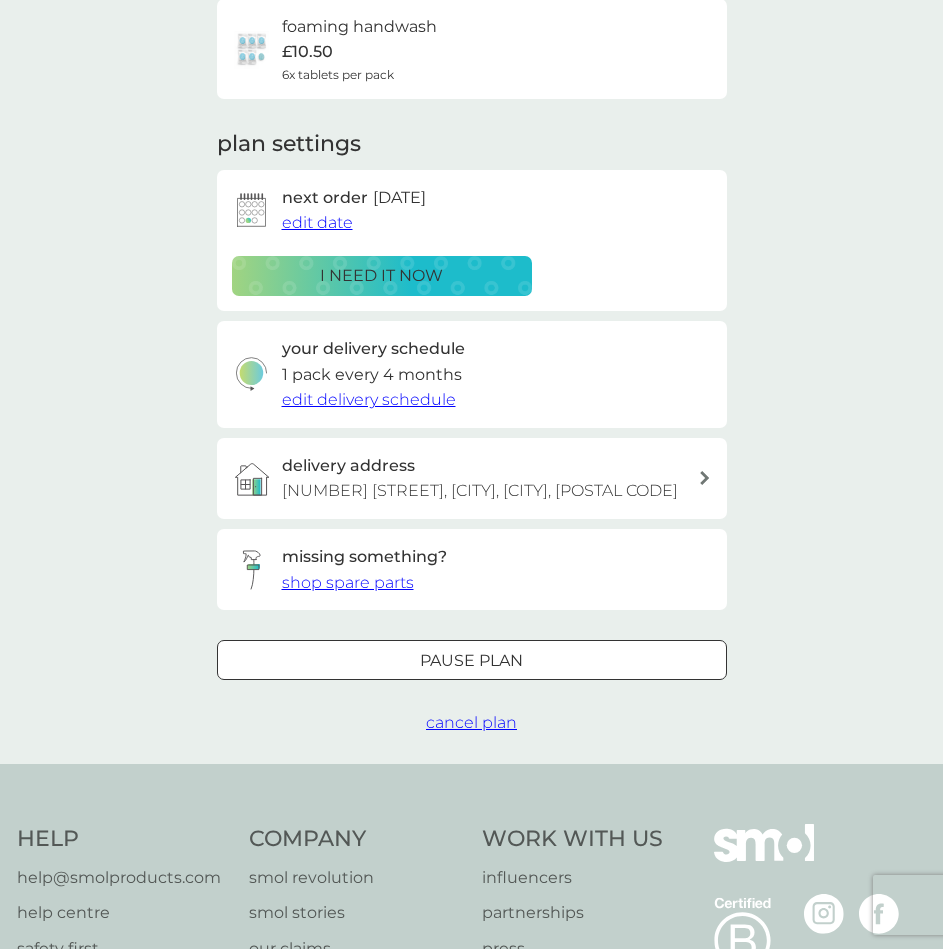 scroll, scrollTop: 200, scrollLeft: 0, axis: vertical 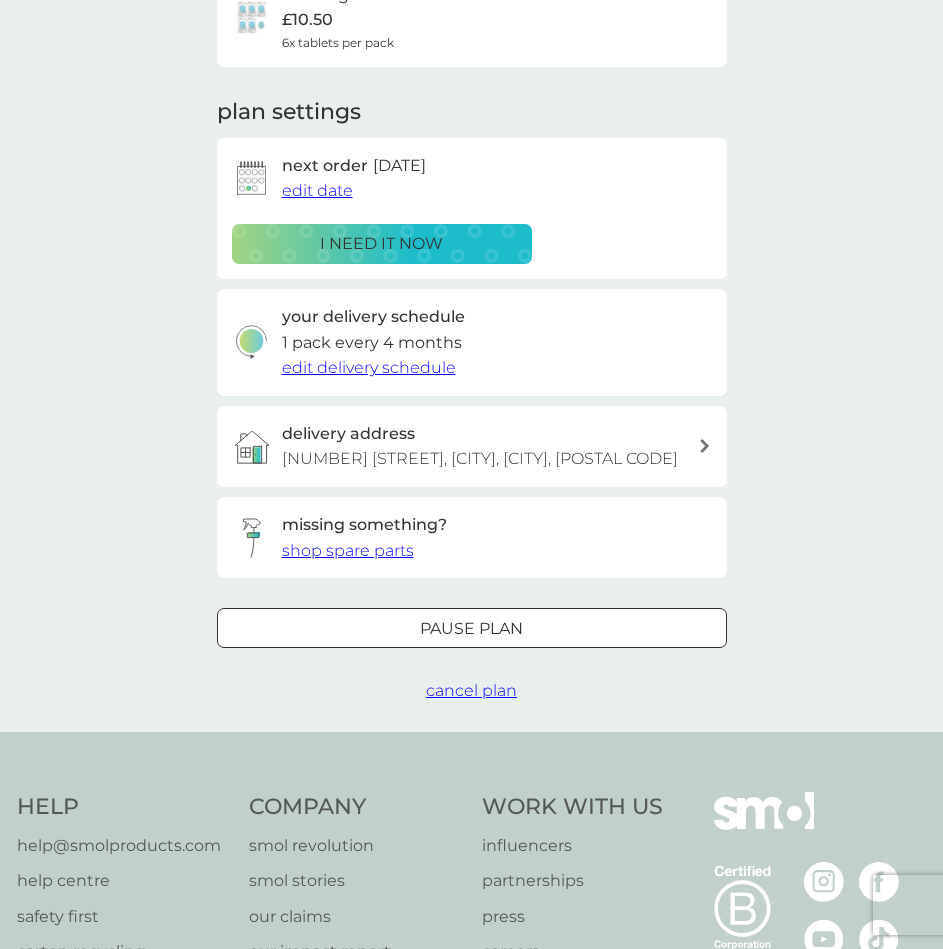 click on "edit delivery schedule" at bounding box center [369, 367] 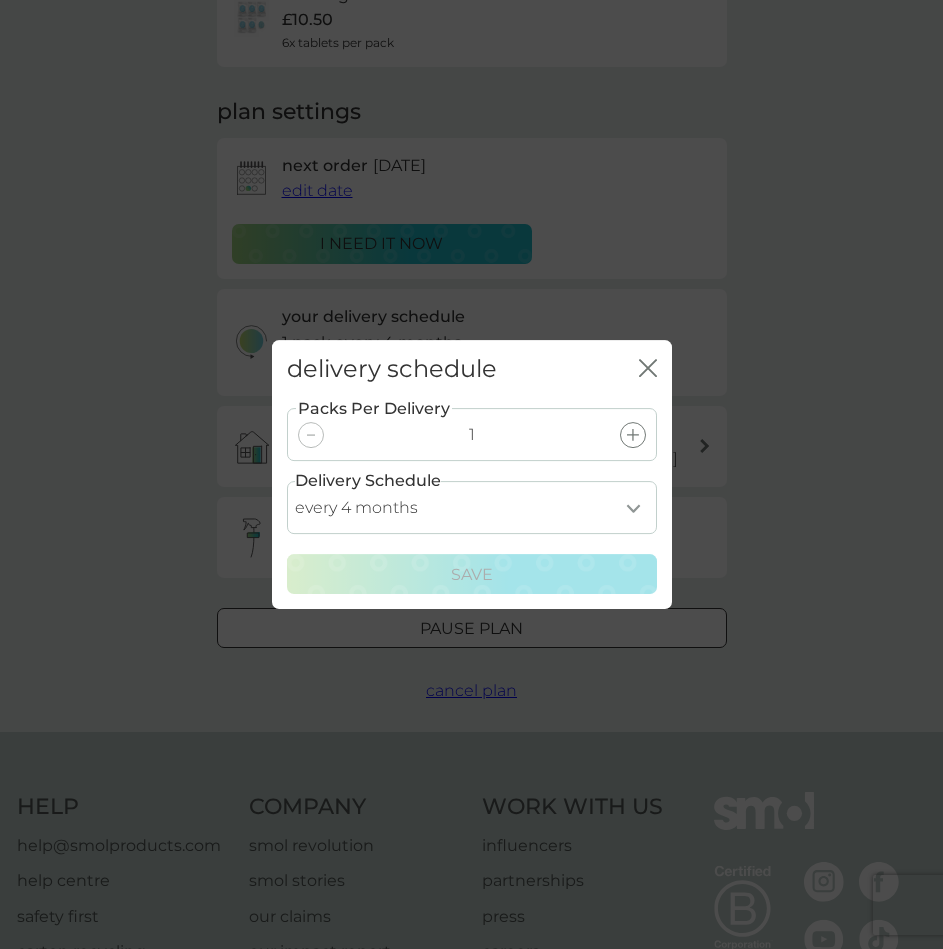 click on "every 1 month every 2 months every 3 months every 4 months every 5 months every 6 months" at bounding box center (472, 507) 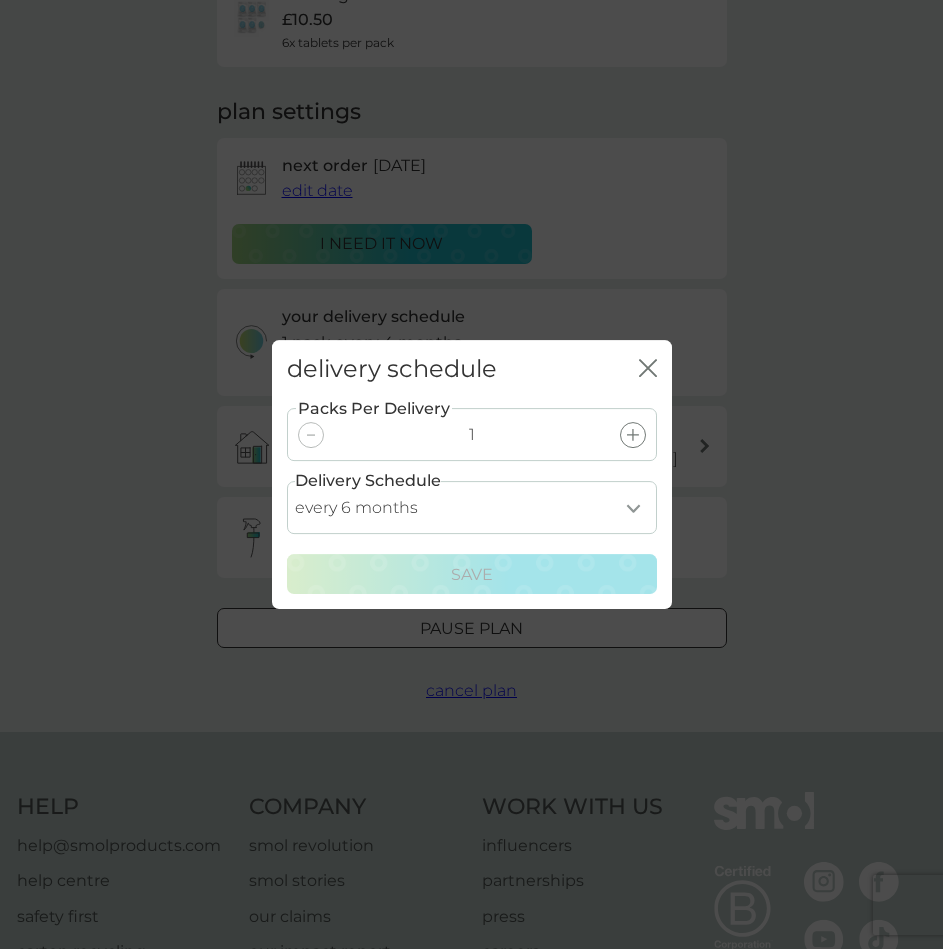 click on "every 1 month every 2 months every 3 months every 4 months every 5 months every 6 months" at bounding box center (472, 507) 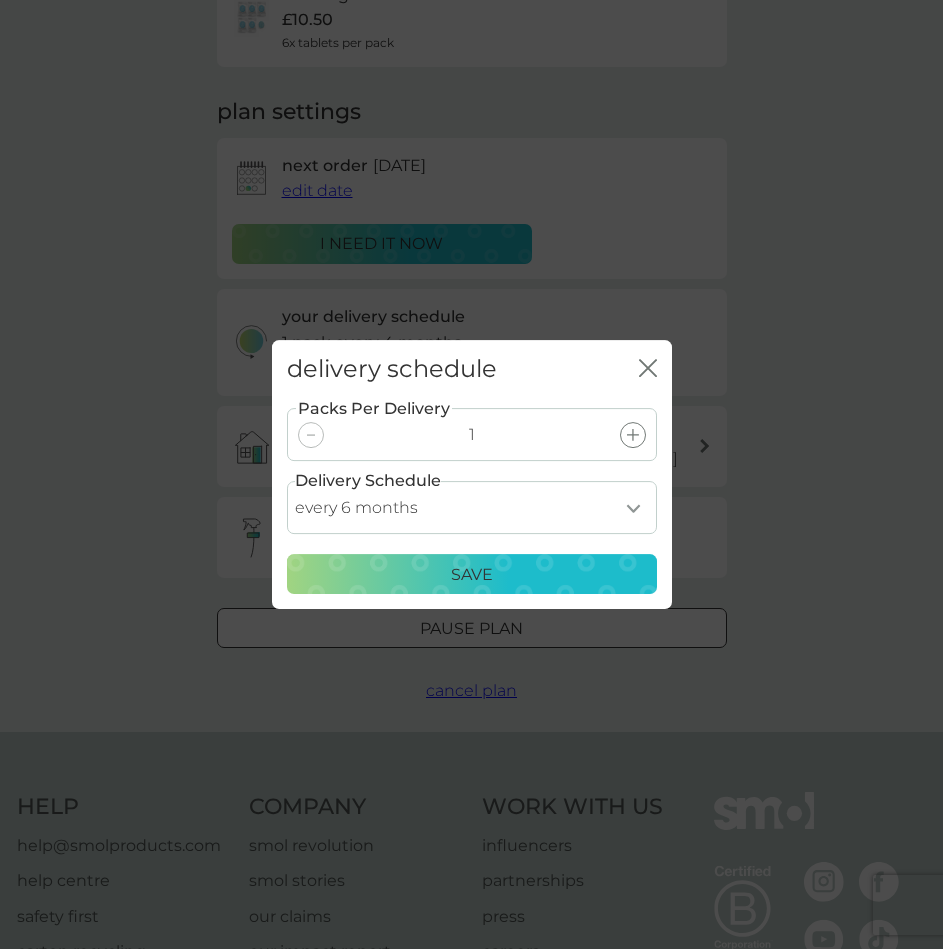 click on "Save" at bounding box center (472, 575) 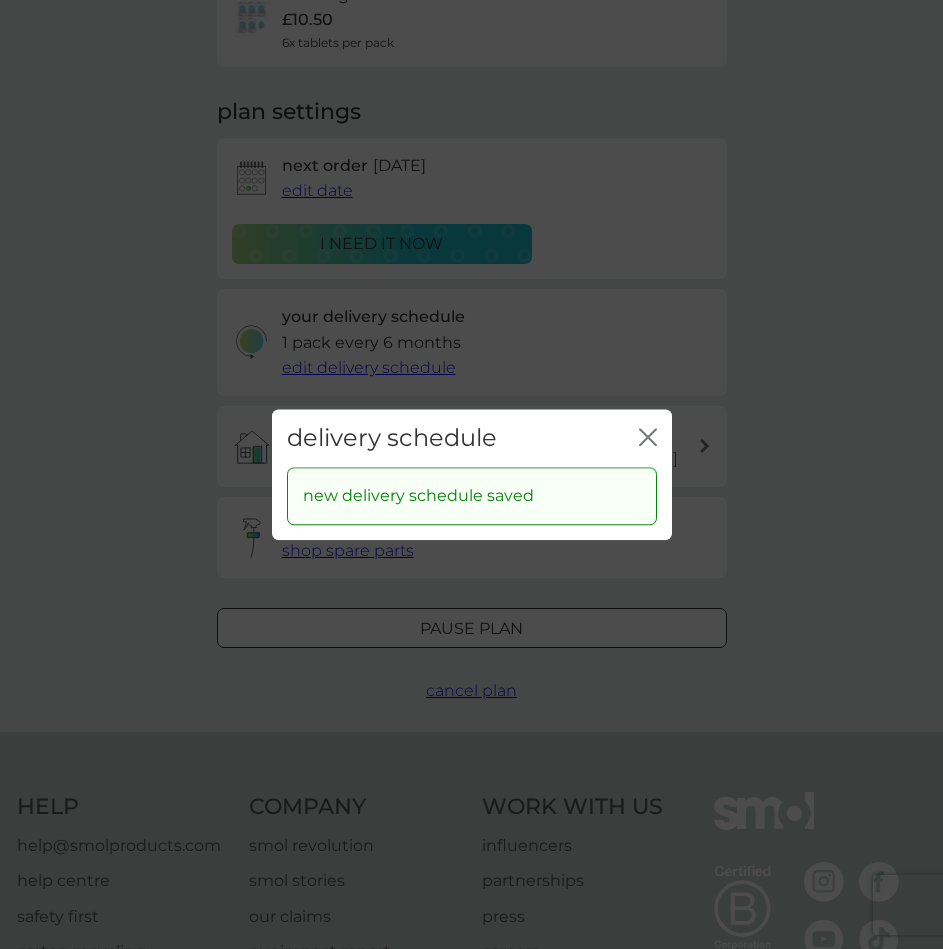 click on "close" 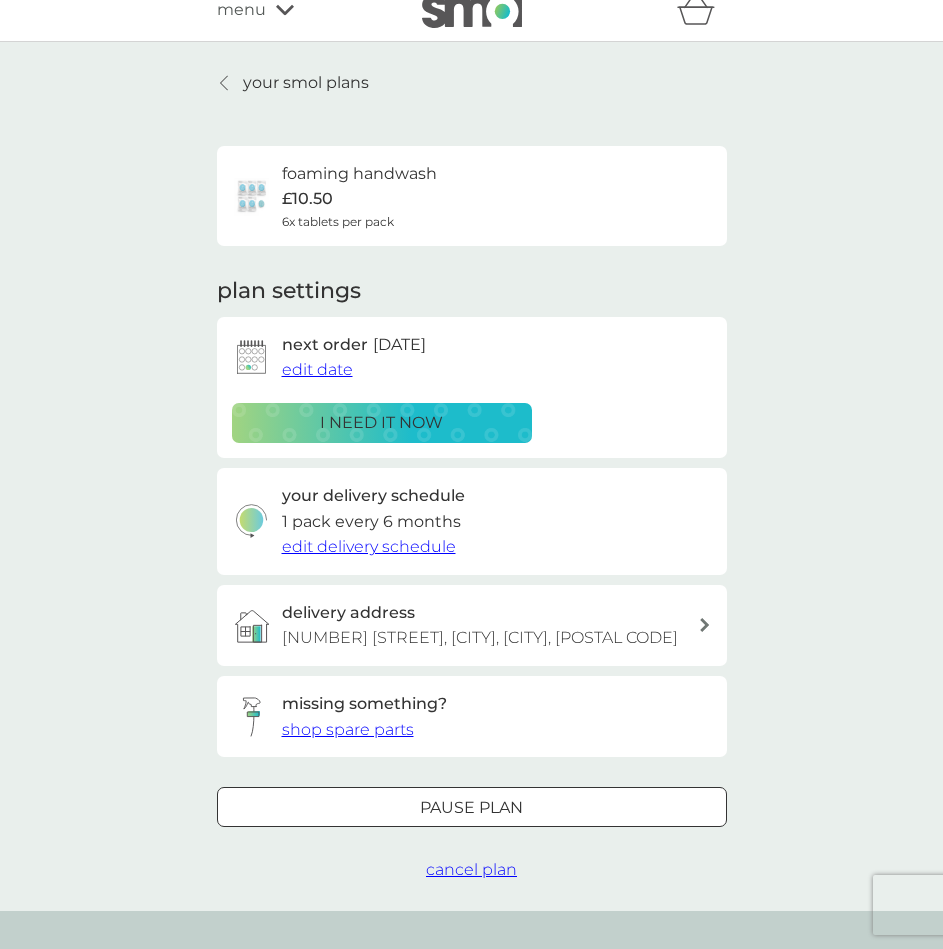 scroll, scrollTop: 0, scrollLeft: 0, axis: both 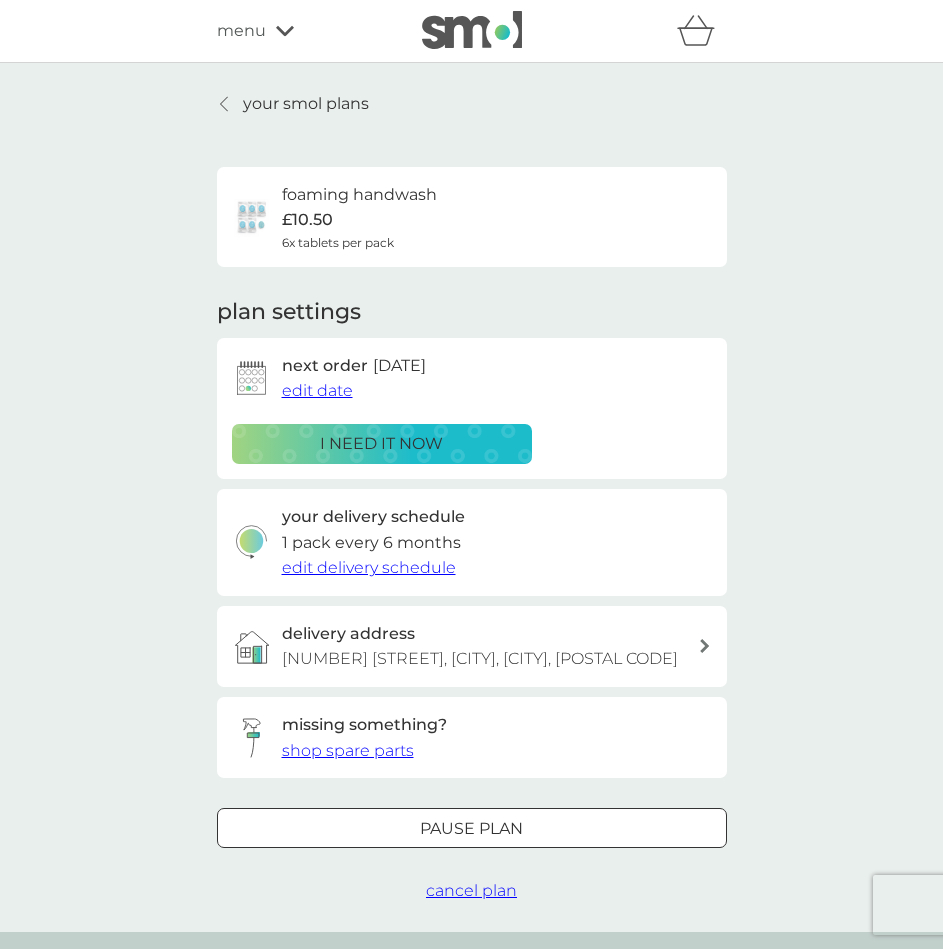 click on "your smol plans" at bounding box center [306, 104] 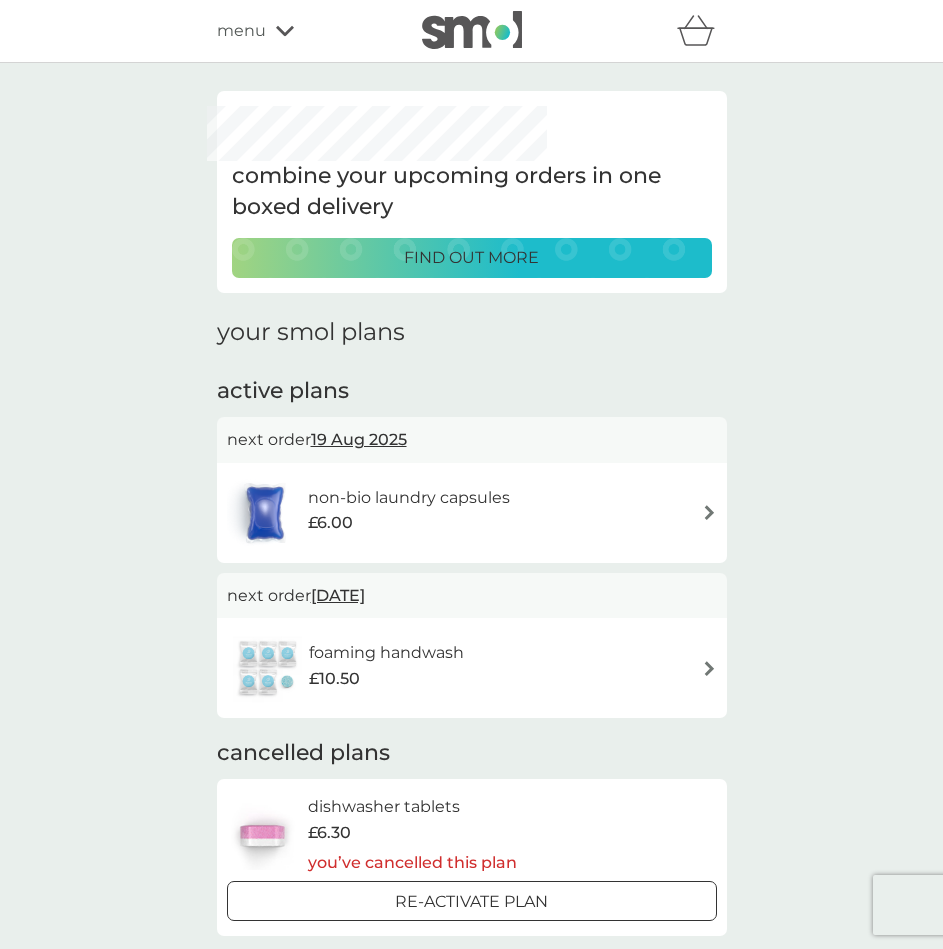 click on "non-bio laundry capsules £6.00" at bounding box center (472, 513) 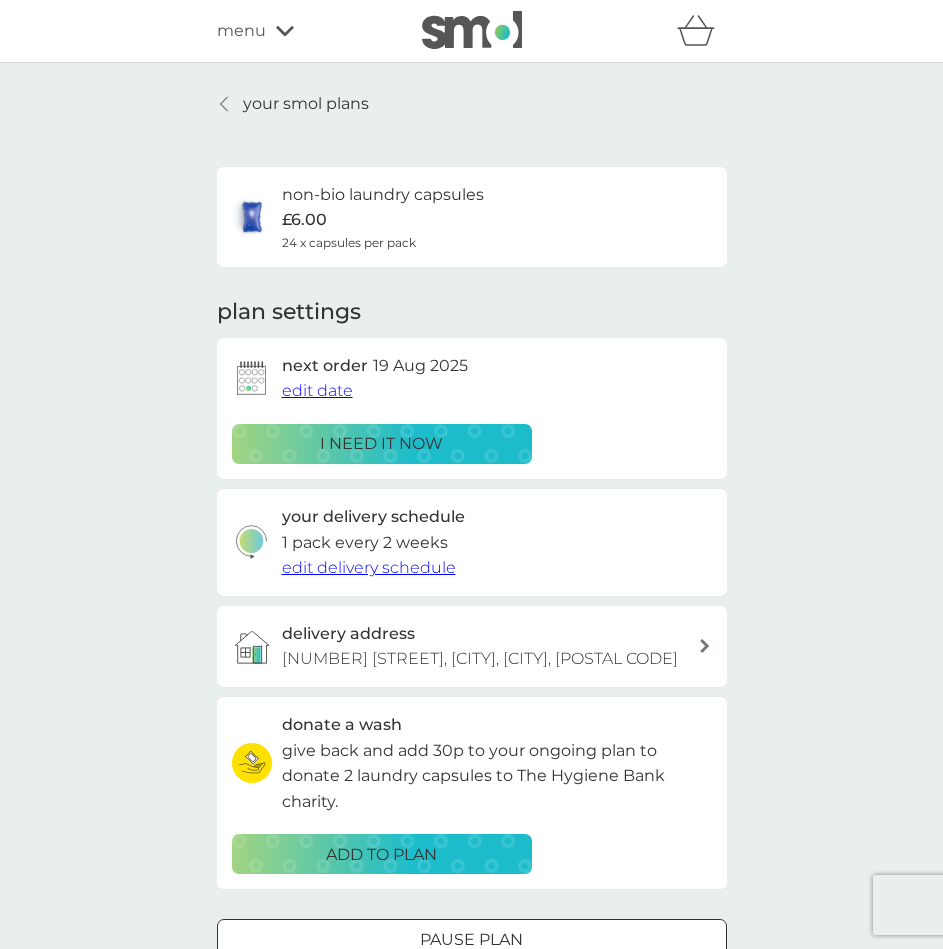 click on "edit delivery schedule" at bounding box center (369, 567) 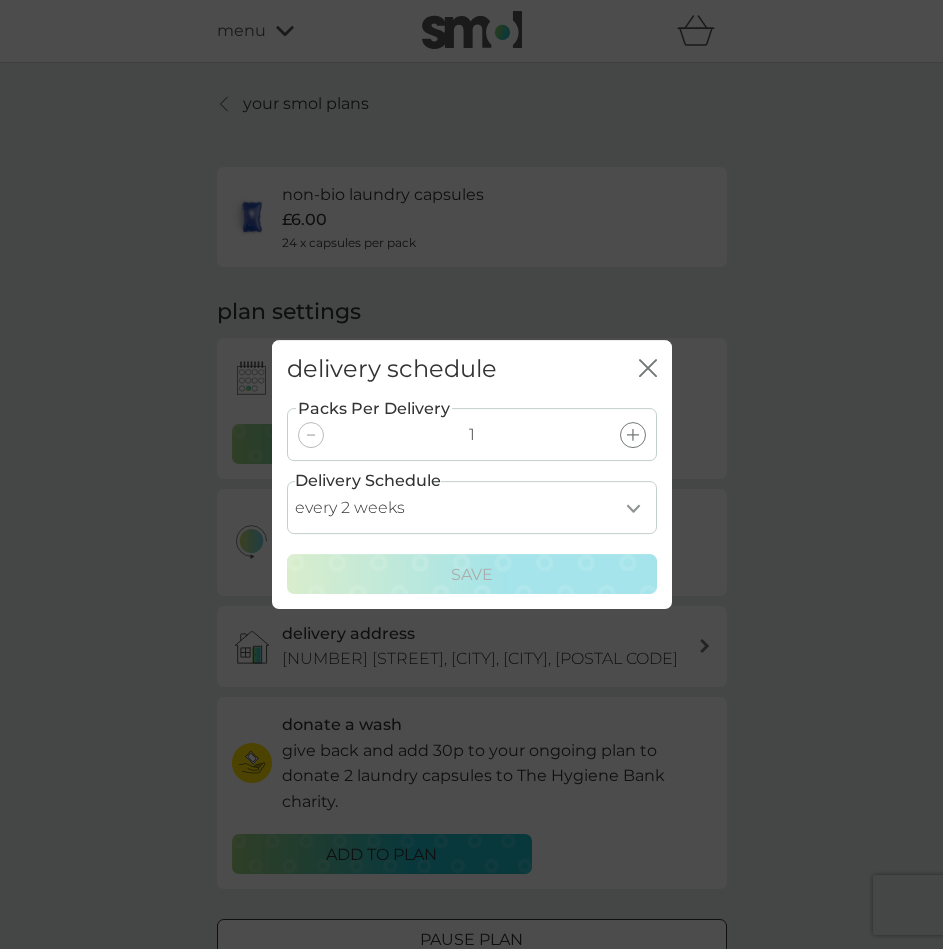click on "every 1 week every 2 weeks every 3 weeks every 4 weeks every 5 weeks every 6 weeks every 7 weeks every 8 weeks every 9 weeks every 10 weeks every 11 weeks every 12 weeks every 13 weeks every 14 weeks every 15 weeks every 16 weeks every 17 weeks" at bounding box center [472, 507] 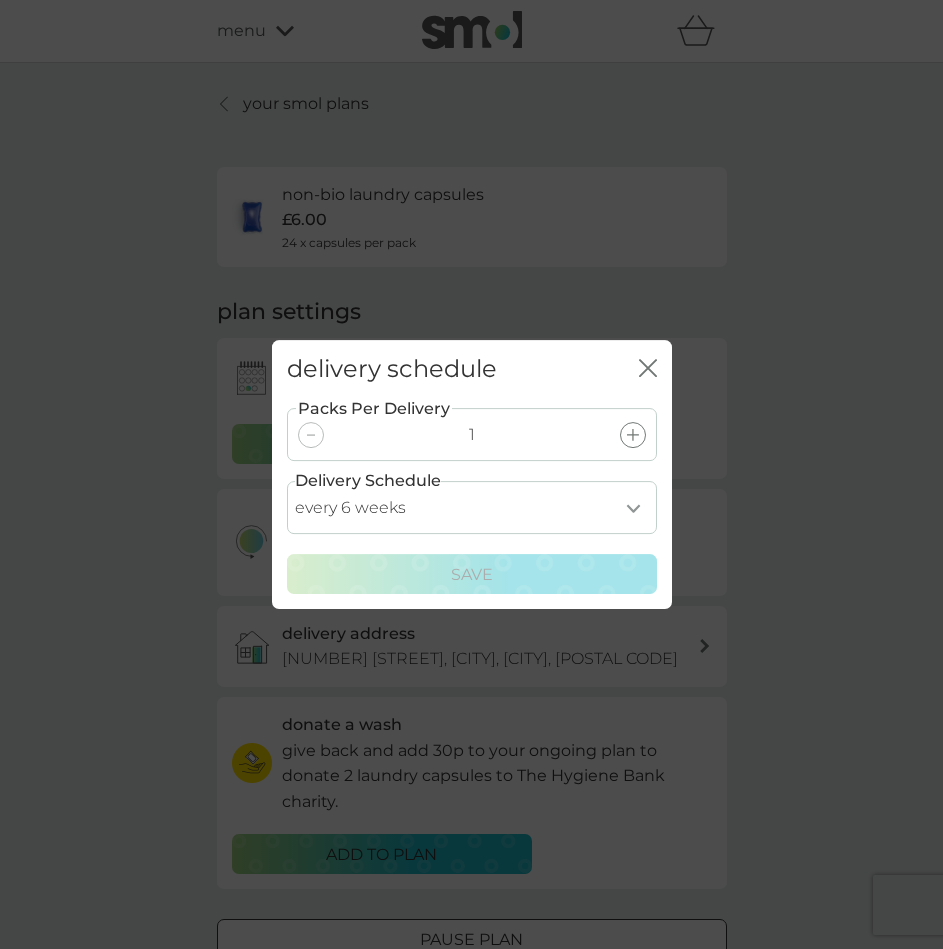 click on "every 1 week every 2 weeks every 3 weeks every 4 weeks every 5 weeks every 6 weeks every 7 weeks every 8 weeks every 9 weeks every 10 weeks every 11 weeks every 12 weeks every 13 weeks every 14 weeks every 15 weeks every 16 weeks every 17 weeks" at bounding box center [472, 507] 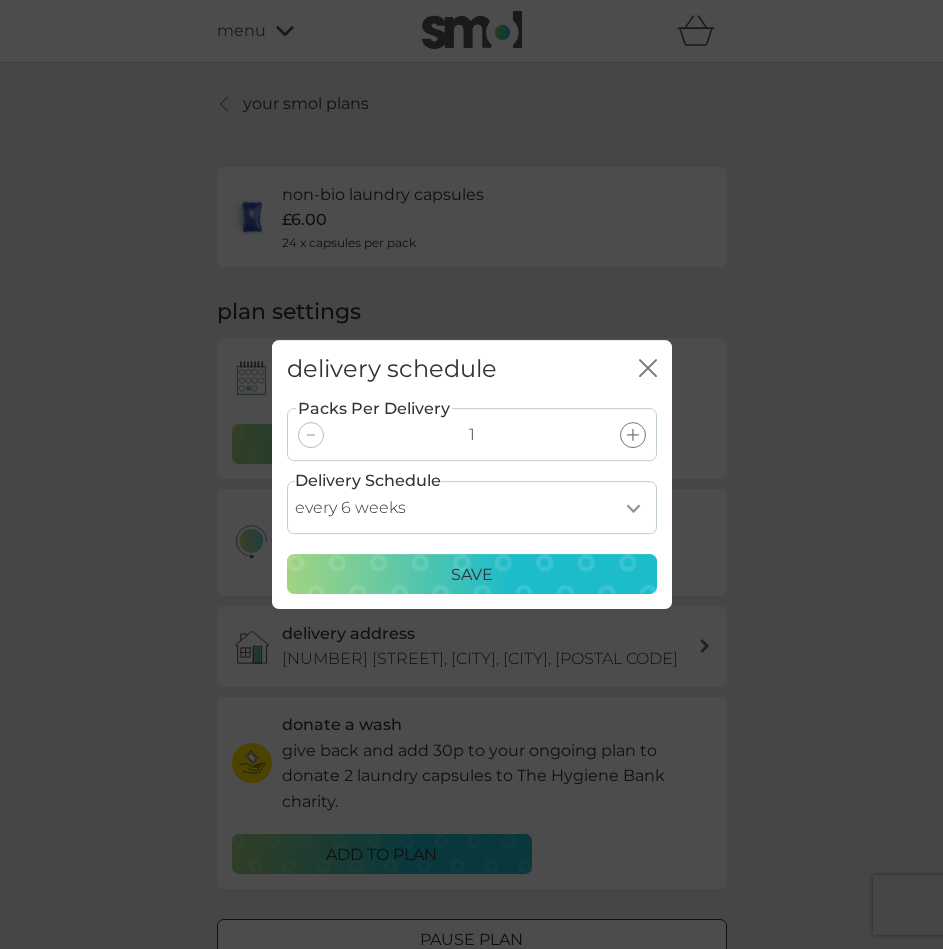 click on "Save" at bounding box center (472, 575) 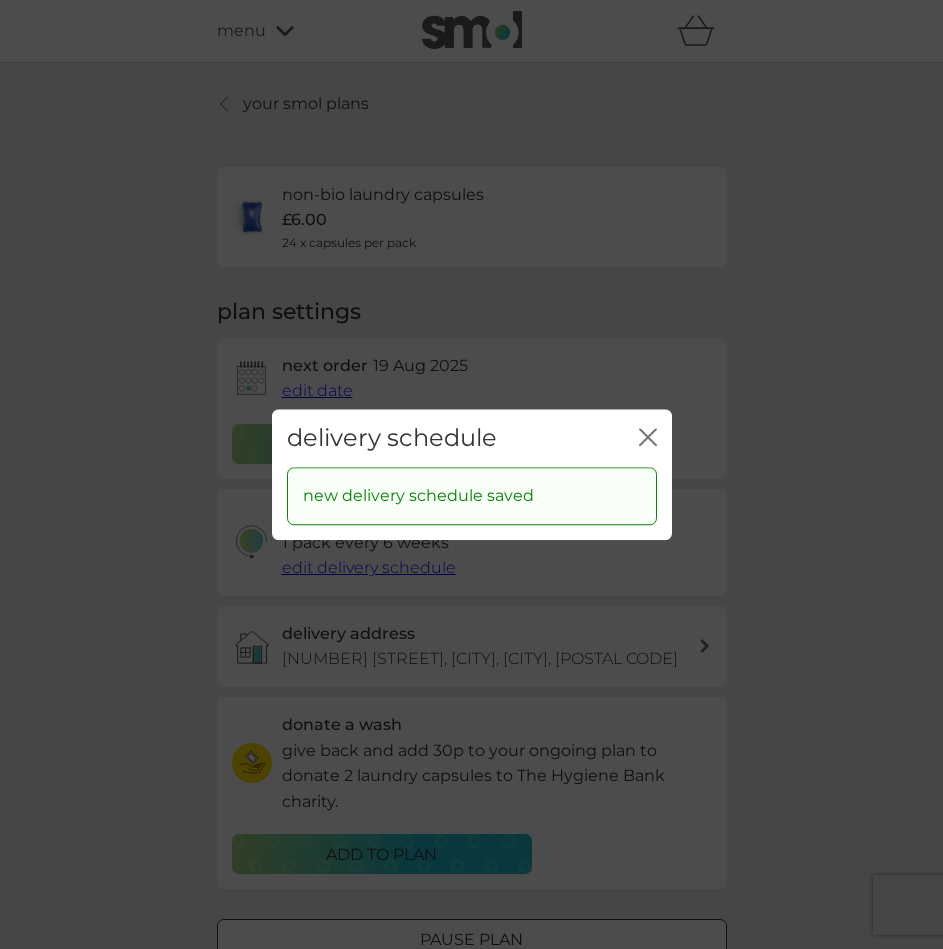 click on "close" 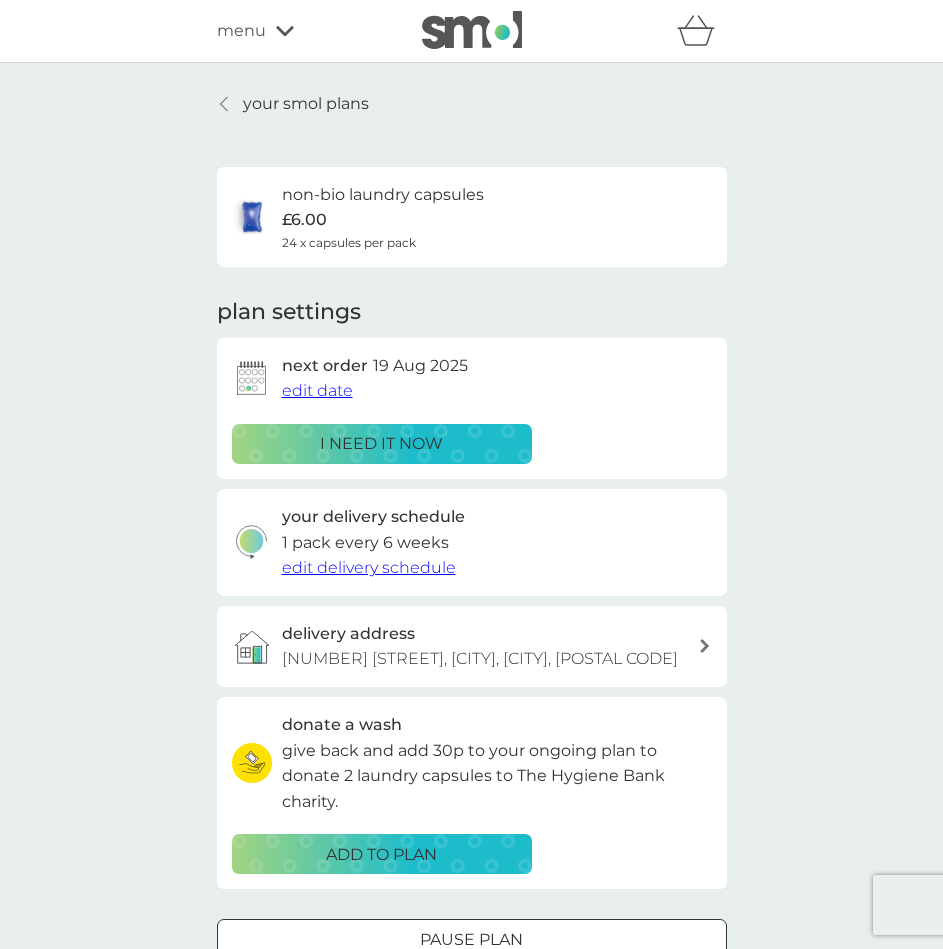 click on "your smol plans" at bounding box center [306, 104] 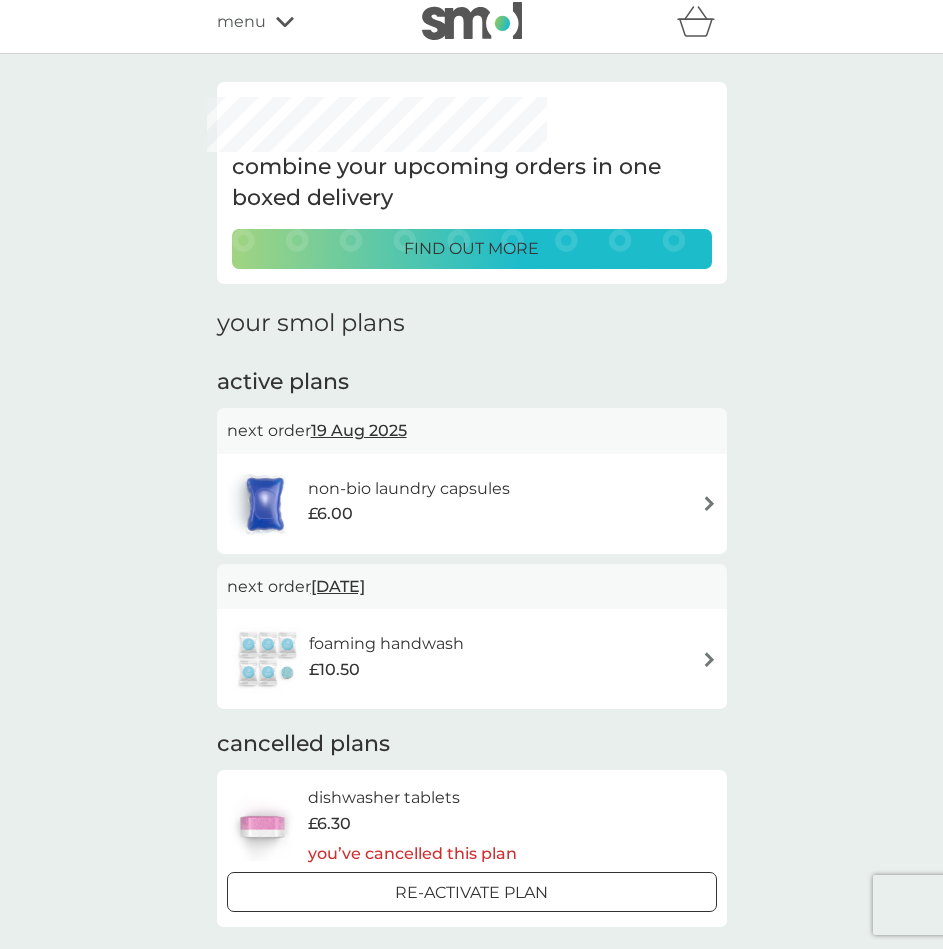 scroll, scrollTop: 0, scrollLeft: 0, axis: both 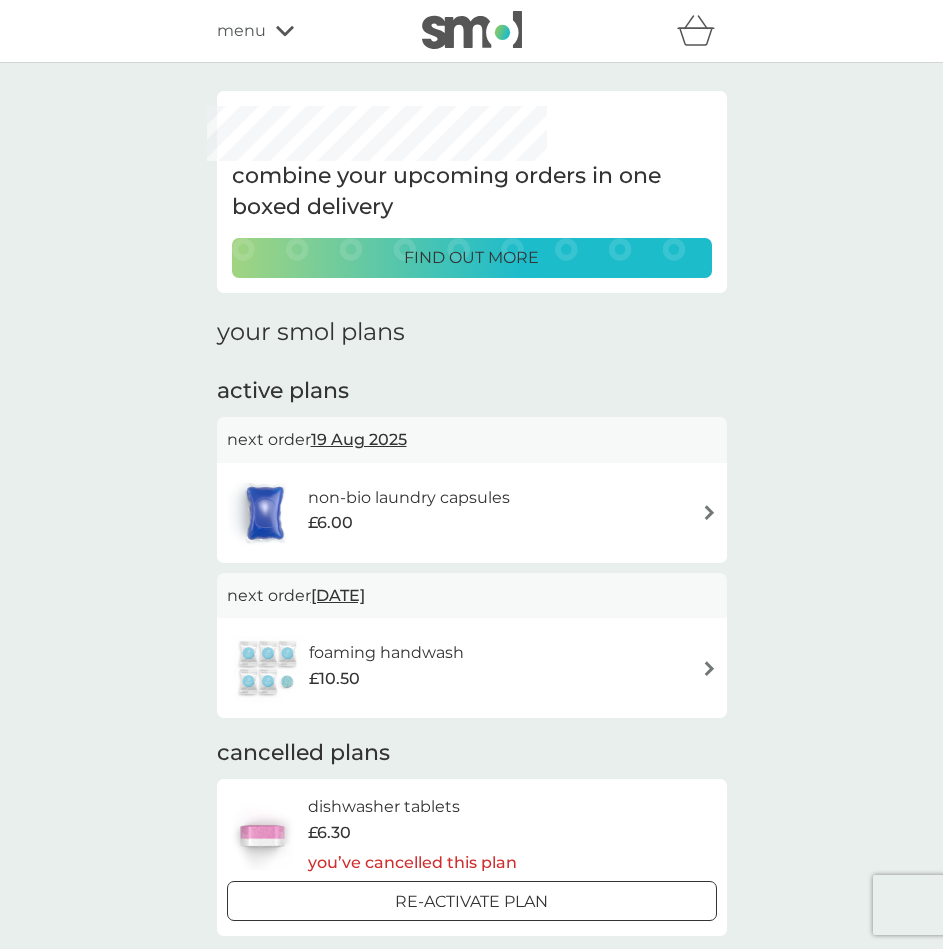 click 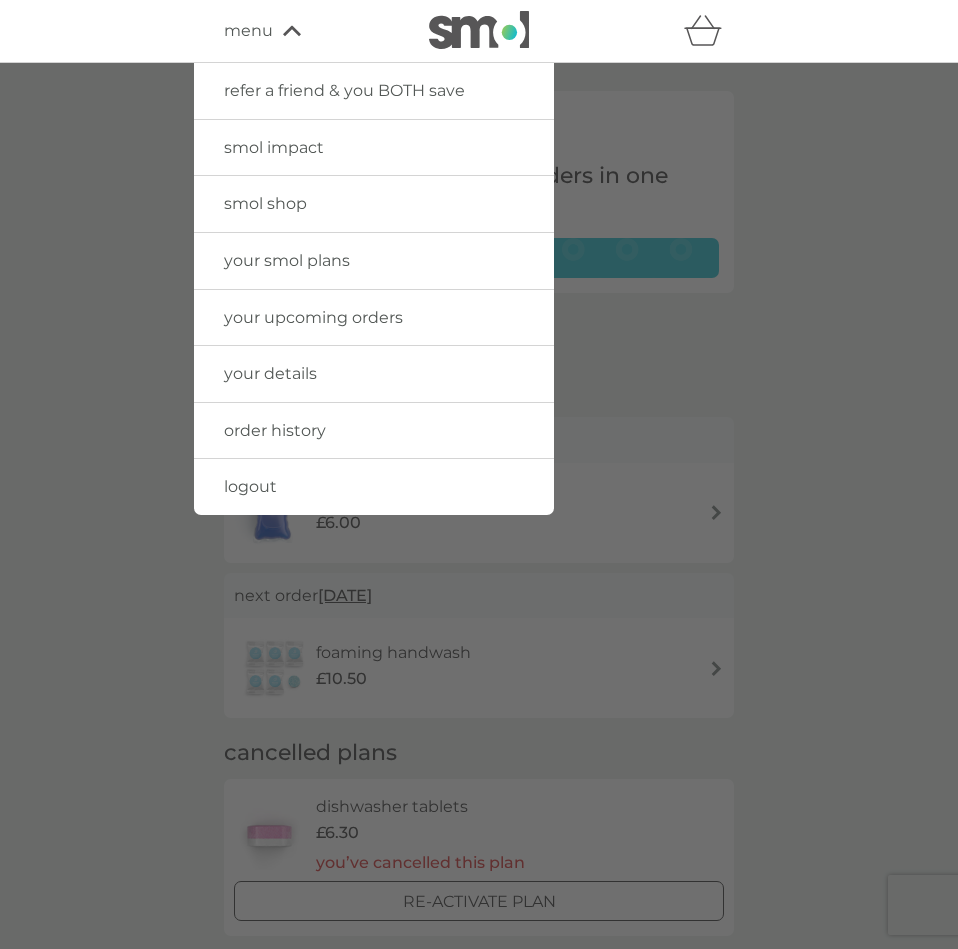 click on "smol shop" at bounding box center [265, 203] 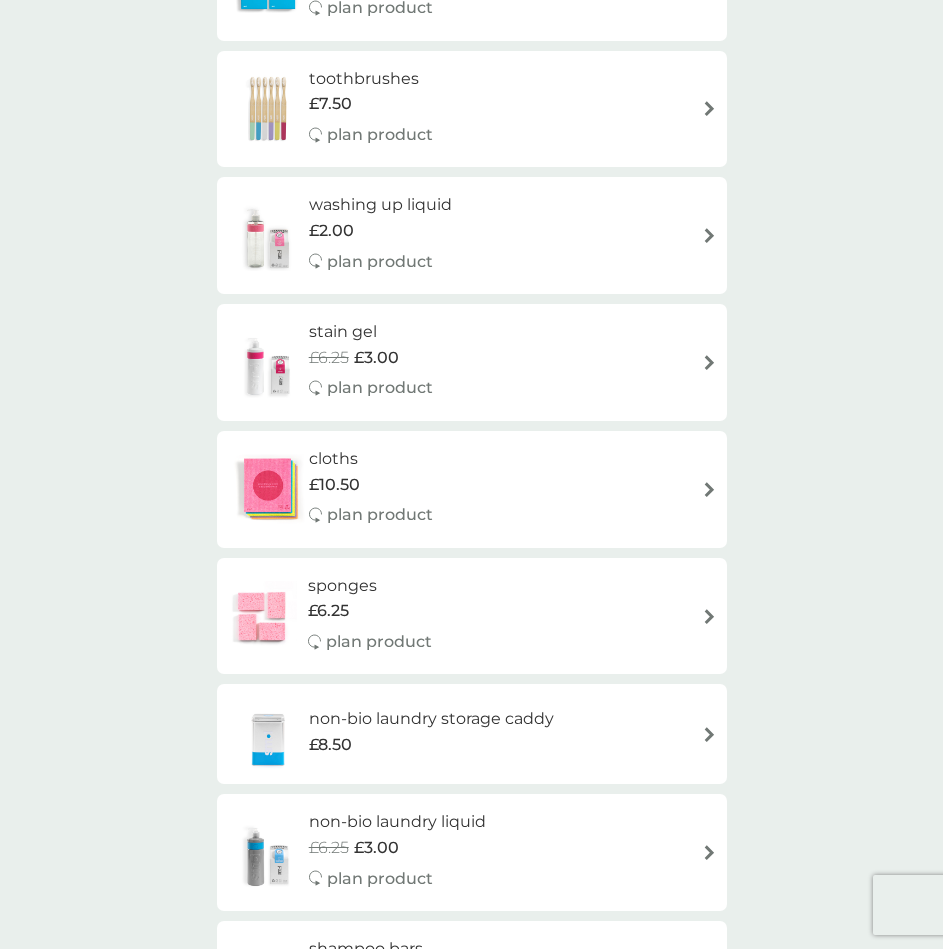 scroll, scrollTop: 1800, scrollLeft: 0, axis: vertical 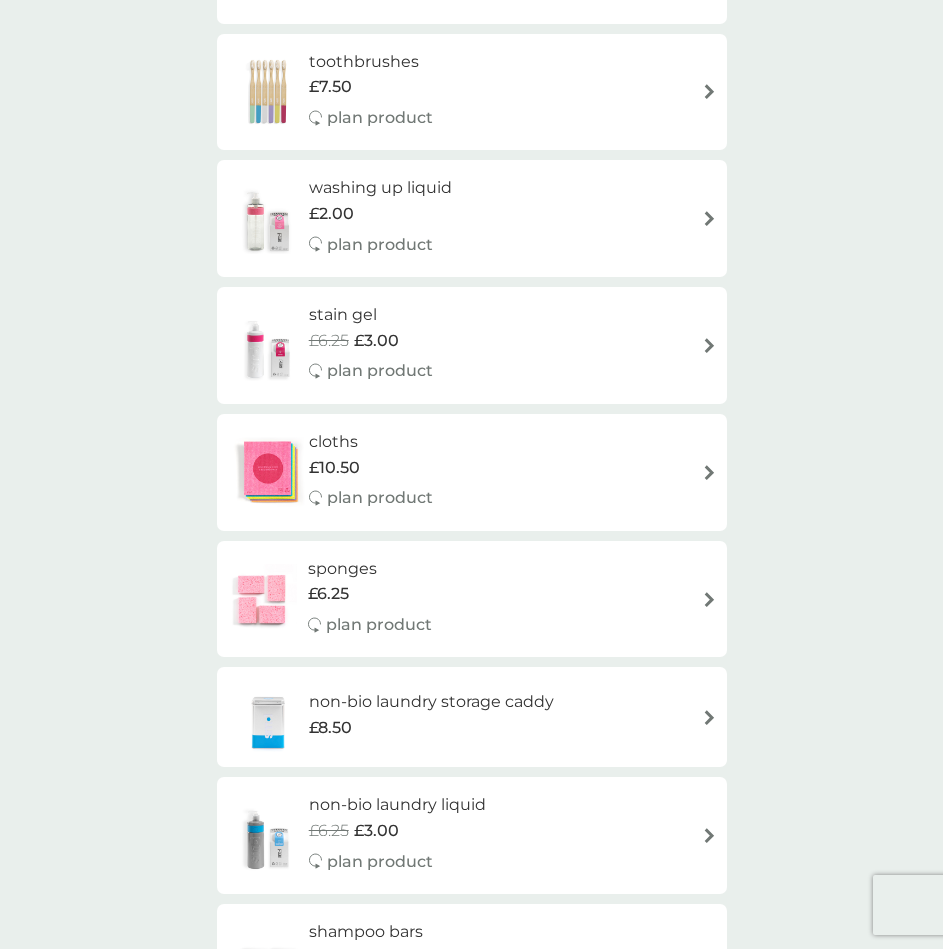 click on "washing up liquid £2.00 plan product" at bounding box center (472, 218) 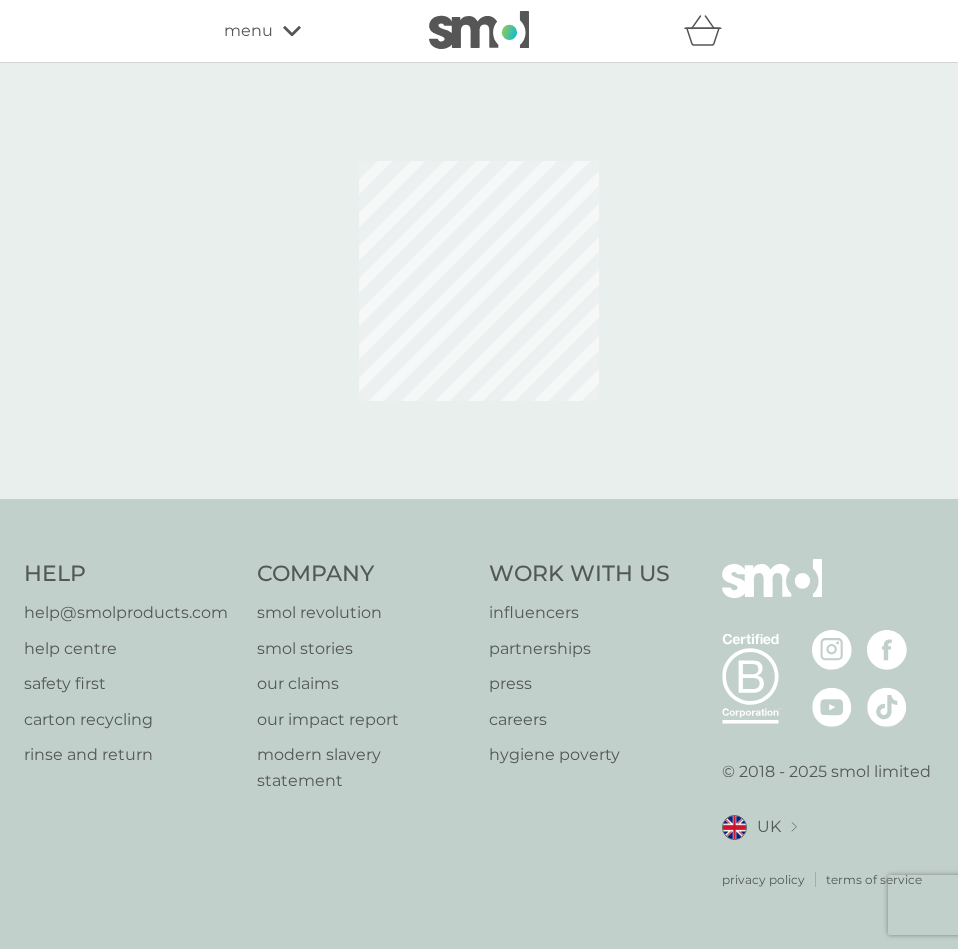 select on "112" 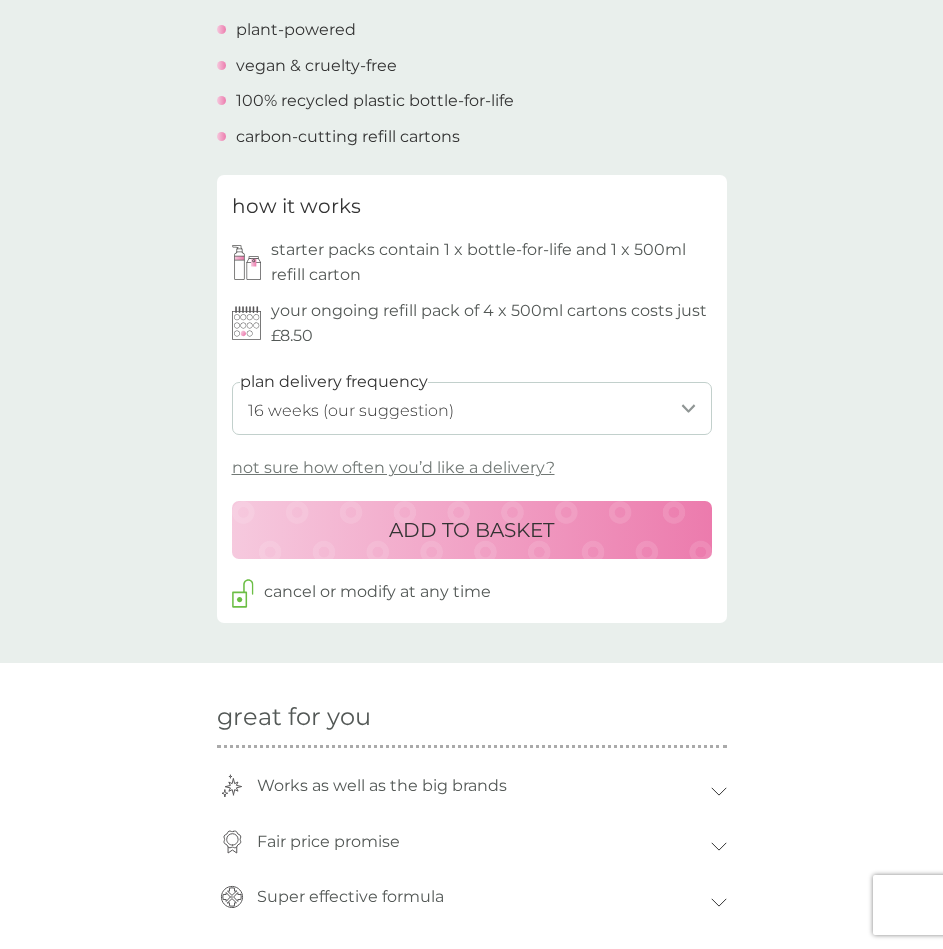 scroll, scrollTop: 800, scrollLeft: 0, axis: vertical 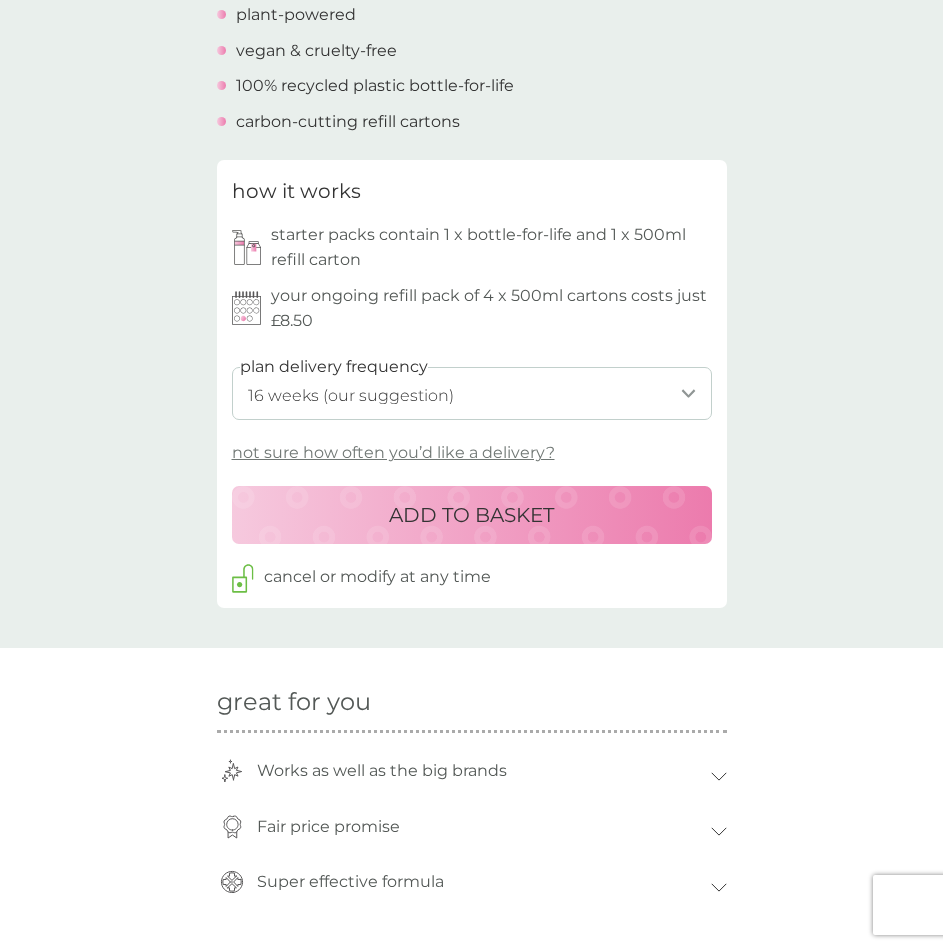 drag, startPoint x: 499, startPoint y: 501, endPoint x: 509, endPoint y: 497, distance: 10.770329 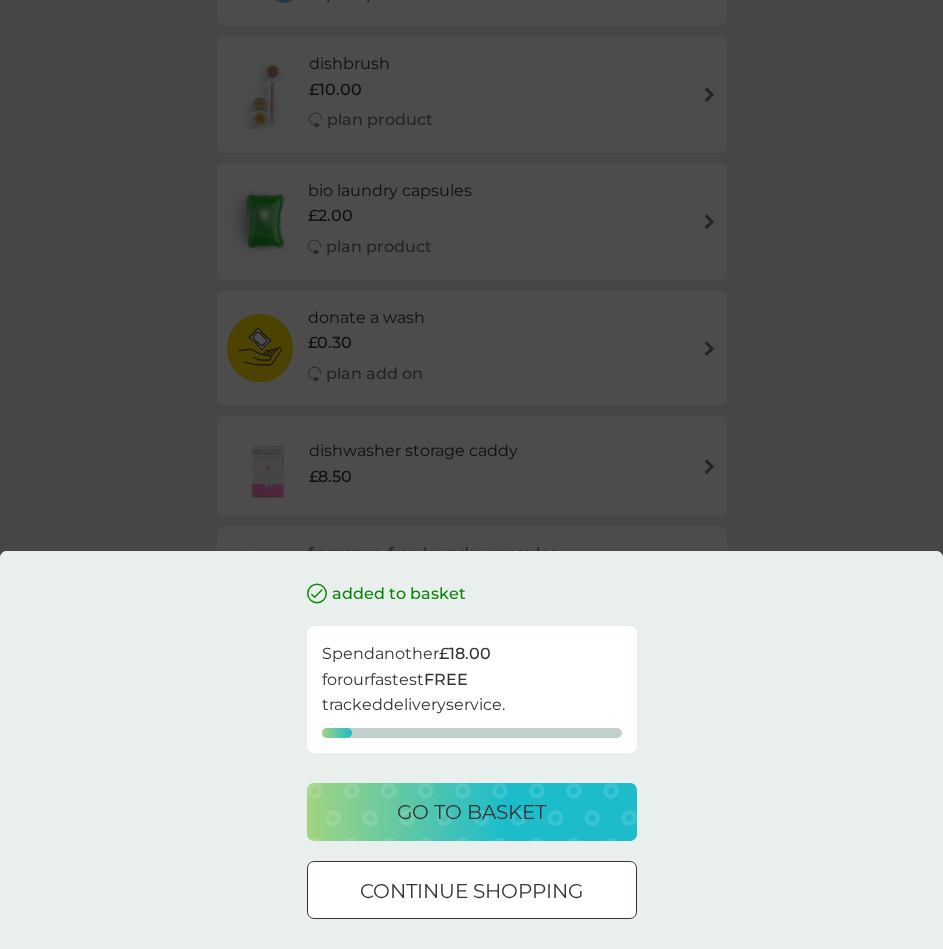 scroll, scrollTop: 0, scrollLeft: 0, axis: both 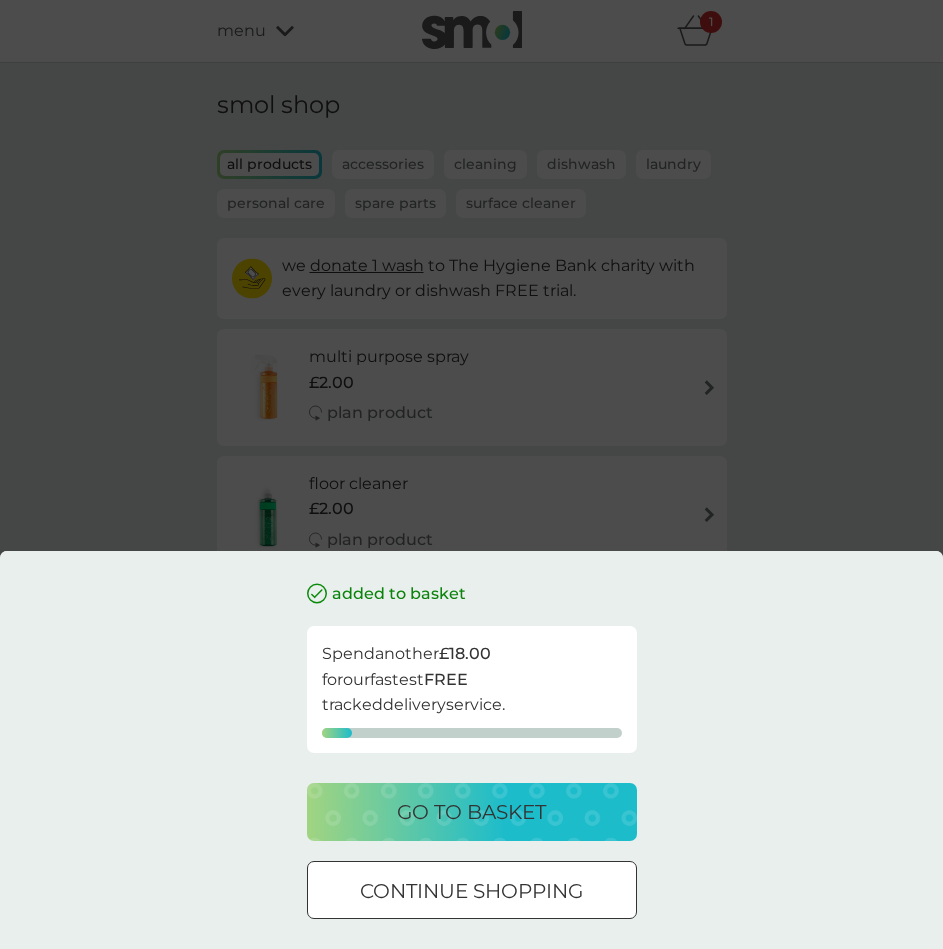 click on "continue shopping" at bounding box center [471, 891] 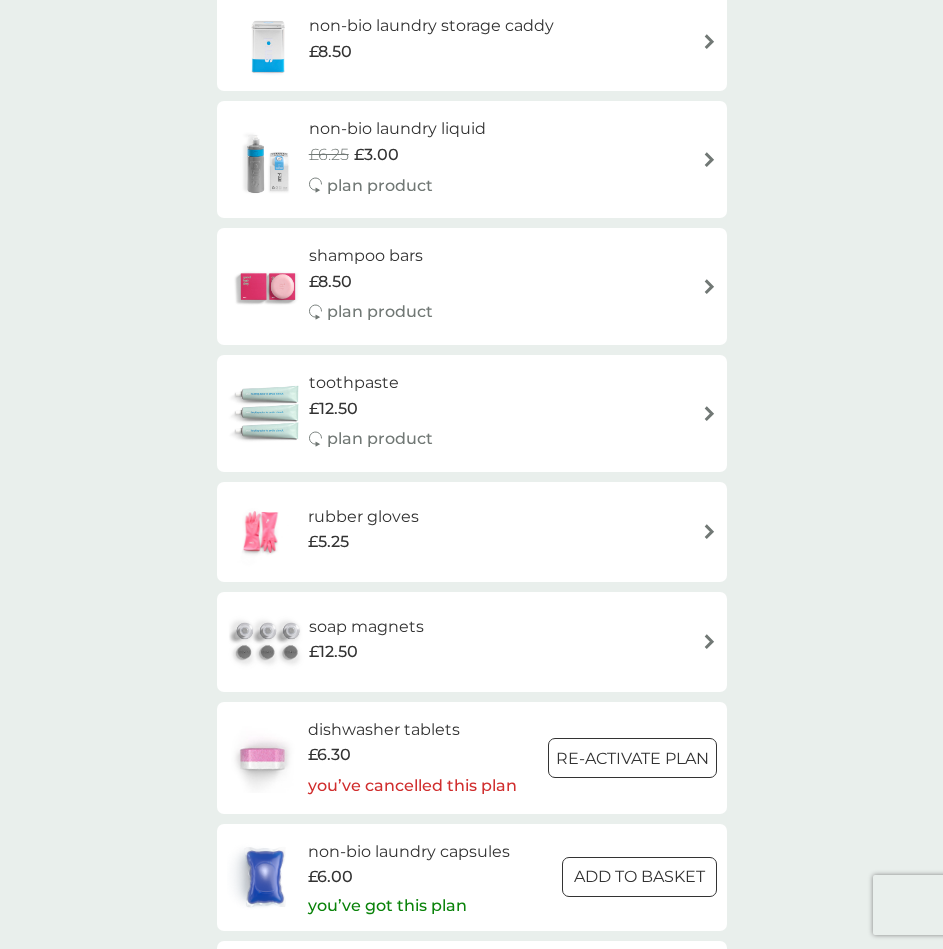 scroll, scrollTop: 2700, scrollLeft: 0, axis: vertical 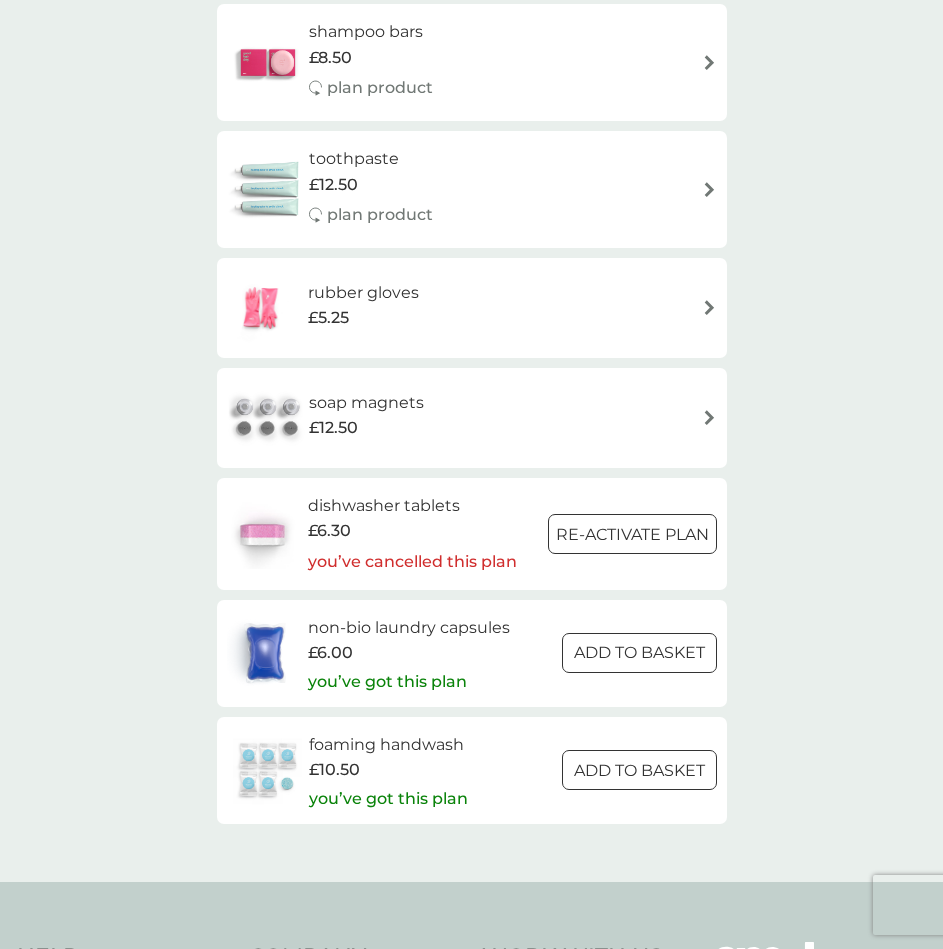 click on "rubber gloves £5.25" at bounding box center (472, 308) 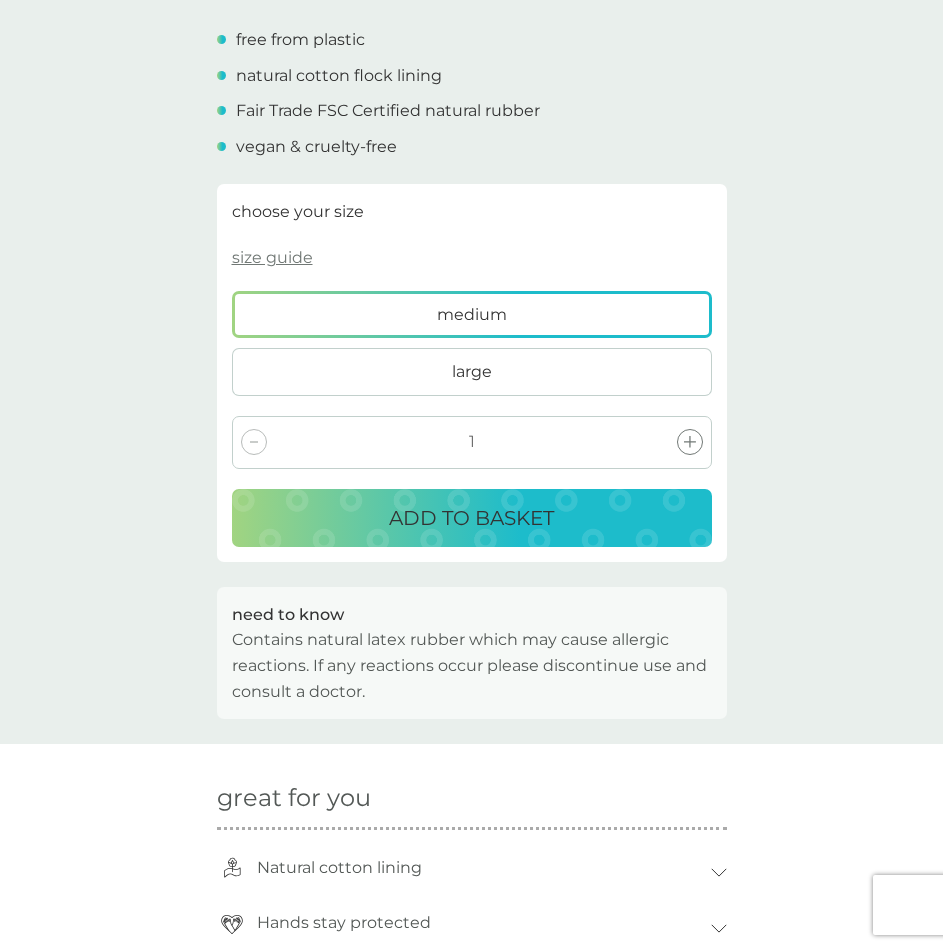 scroll, scrollTop: 700, scrollLeft: 0, axis: vertical 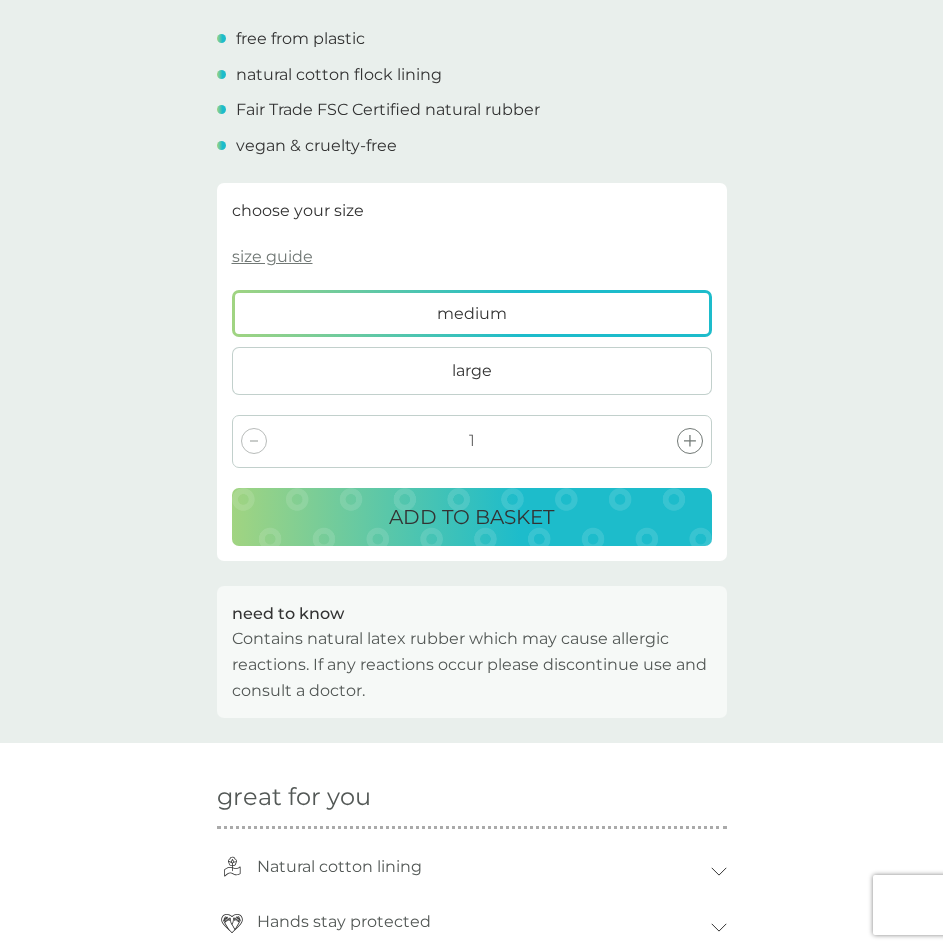 click on "ADD TO BASKET" at bounding box center (471, 517) 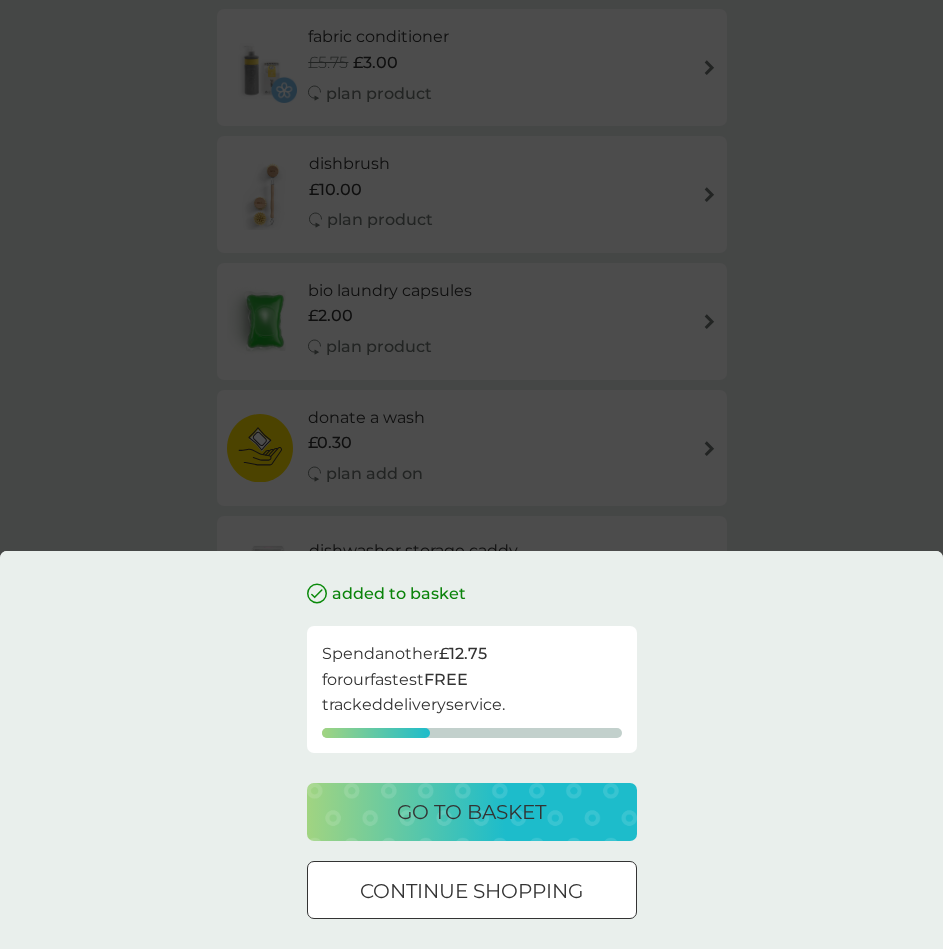 scroll, scrollTop: 0, scrollLeft: 0, axis: both 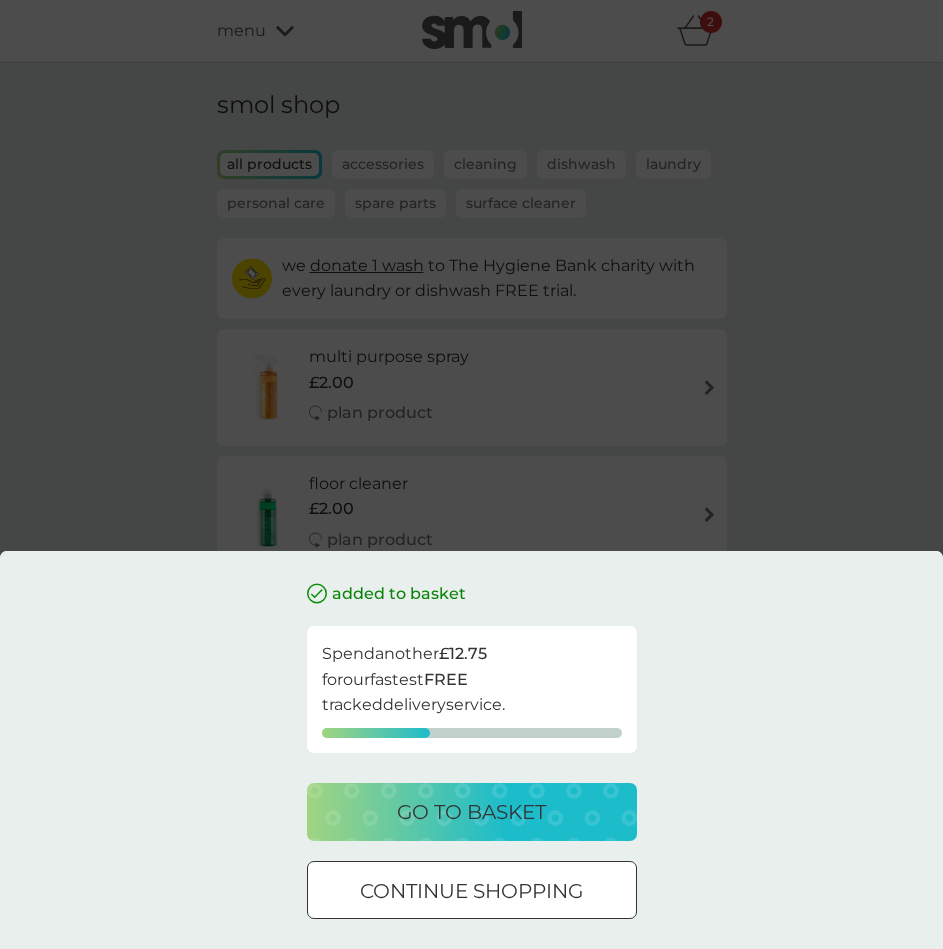 click on "continue shopping" at bounding box center (471, 891) 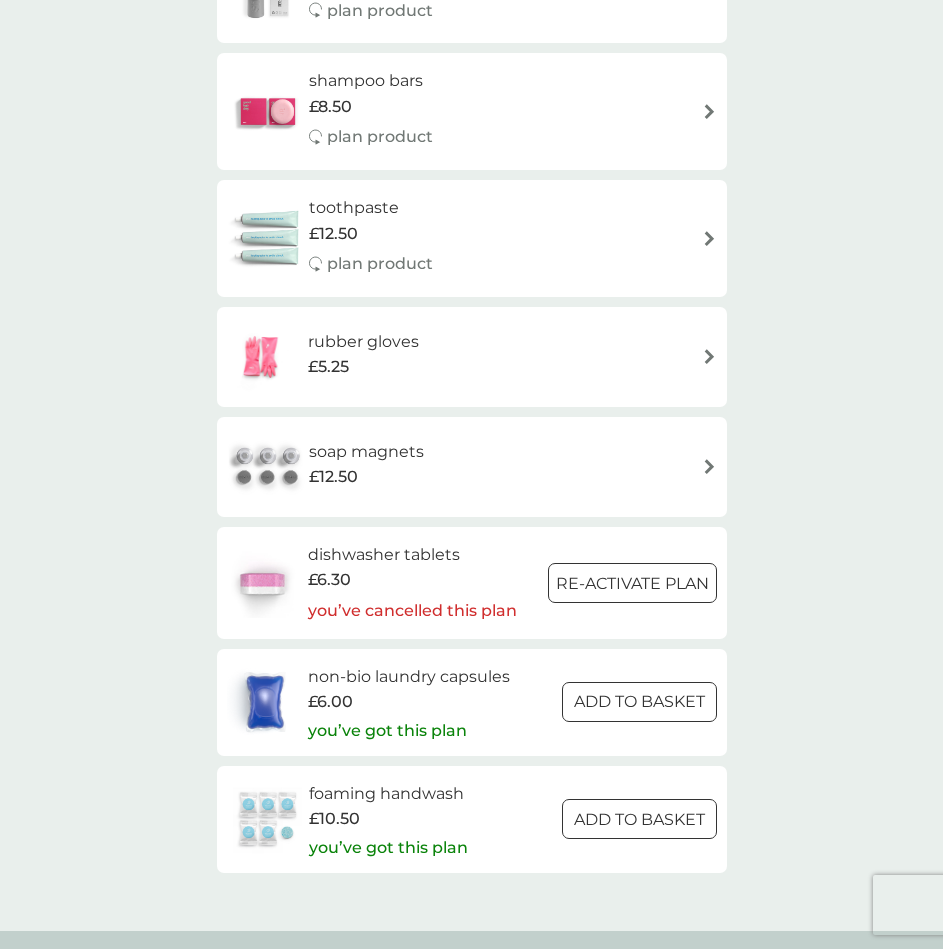 scroll, scrollTop: 3083, scrollLeft: 0, axis: vertical 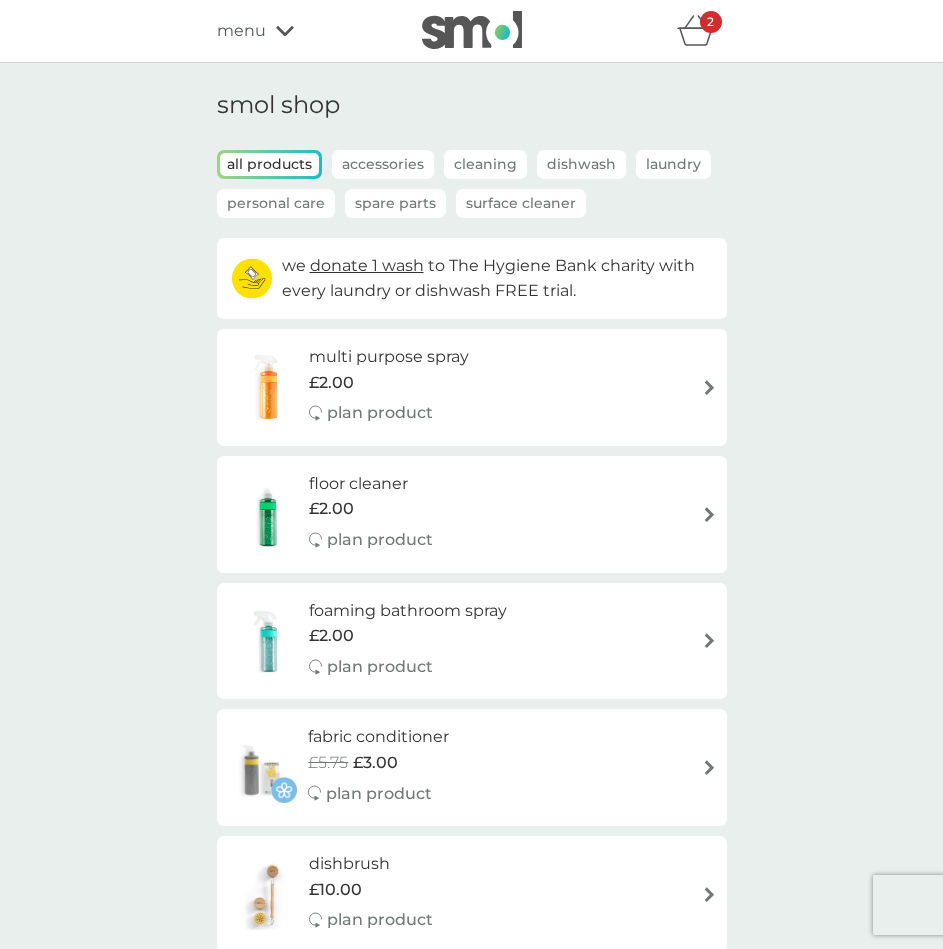 click 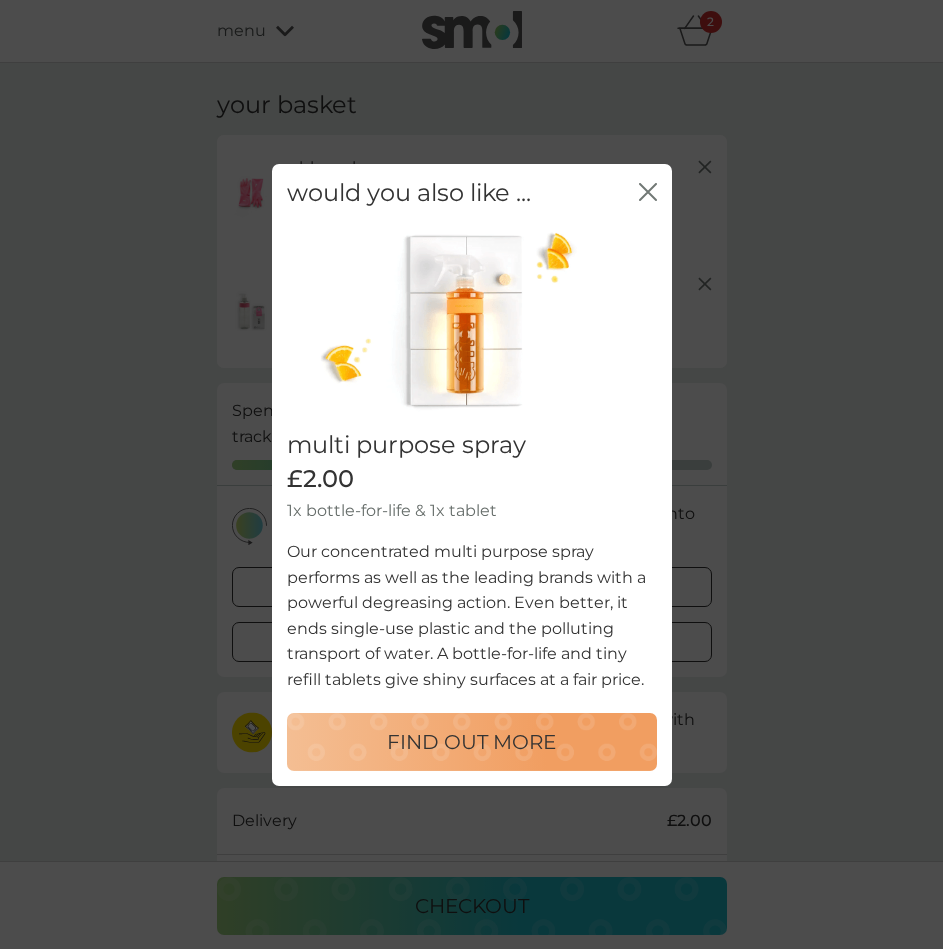 click on "FIND OUT MORE" at bounding box center (471, 742) 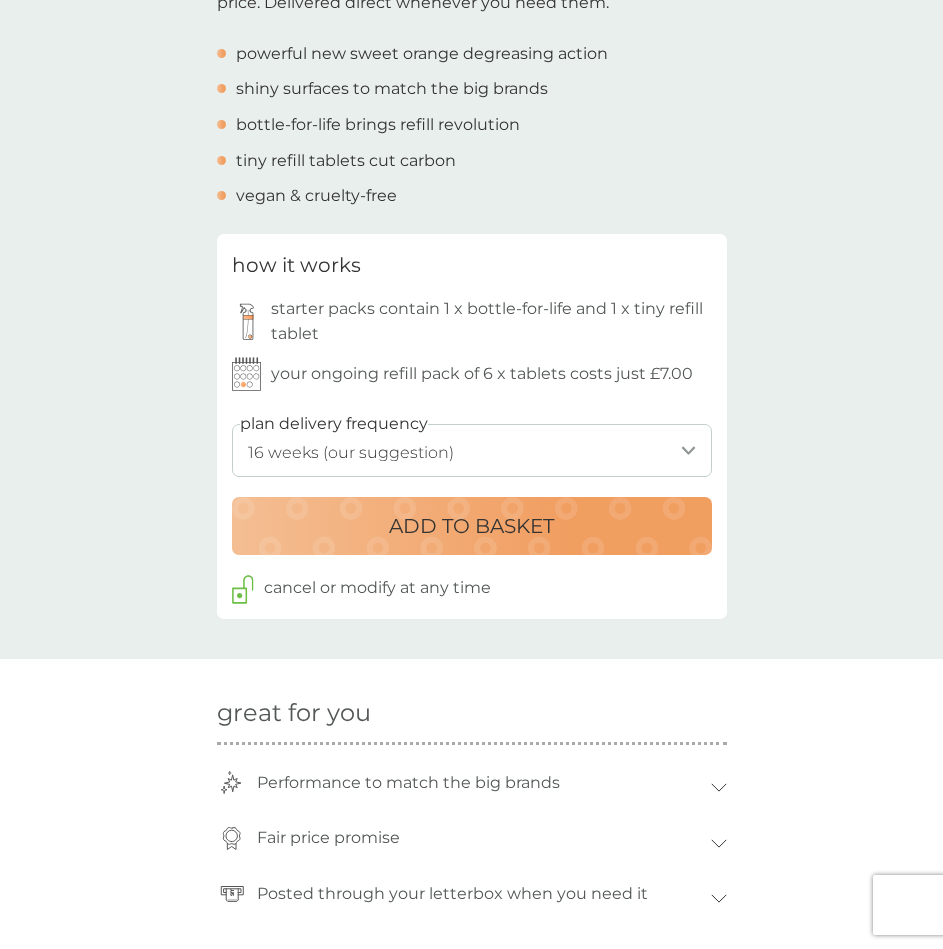 scroll, scrollTop: 800, scrollLeft: 0, axis: vertical 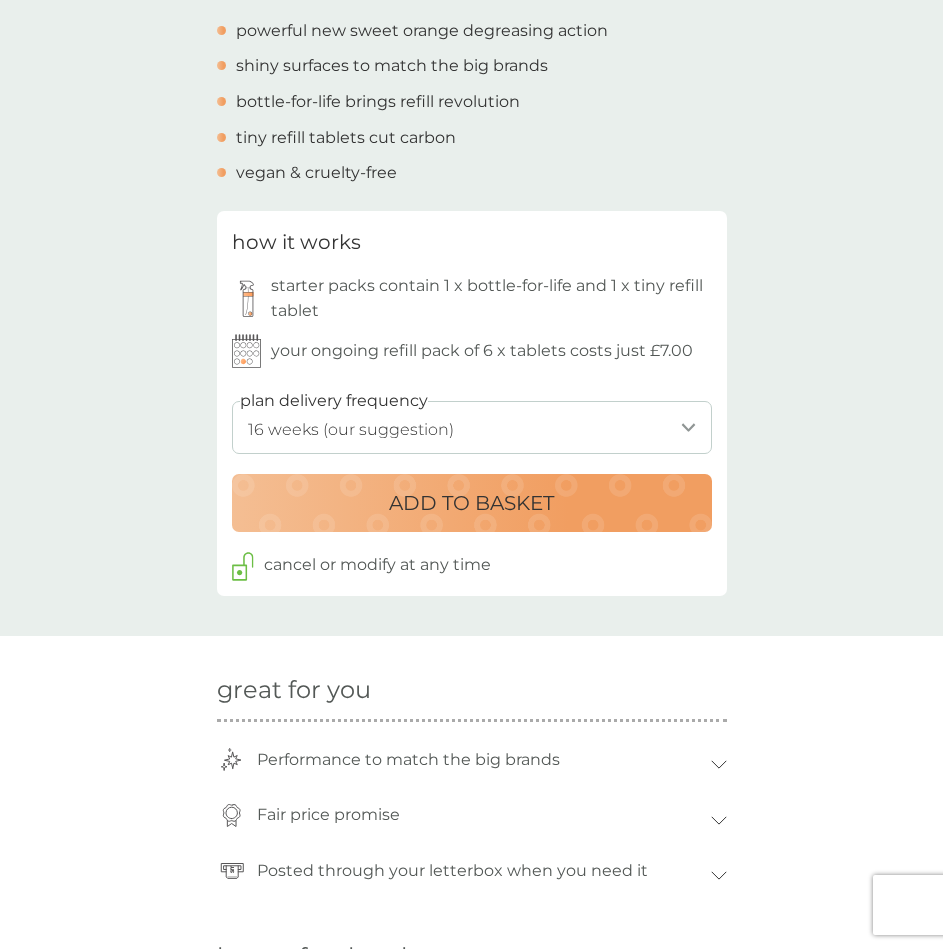click on "ADD TO BASKET" at bounding box center [471, 503] 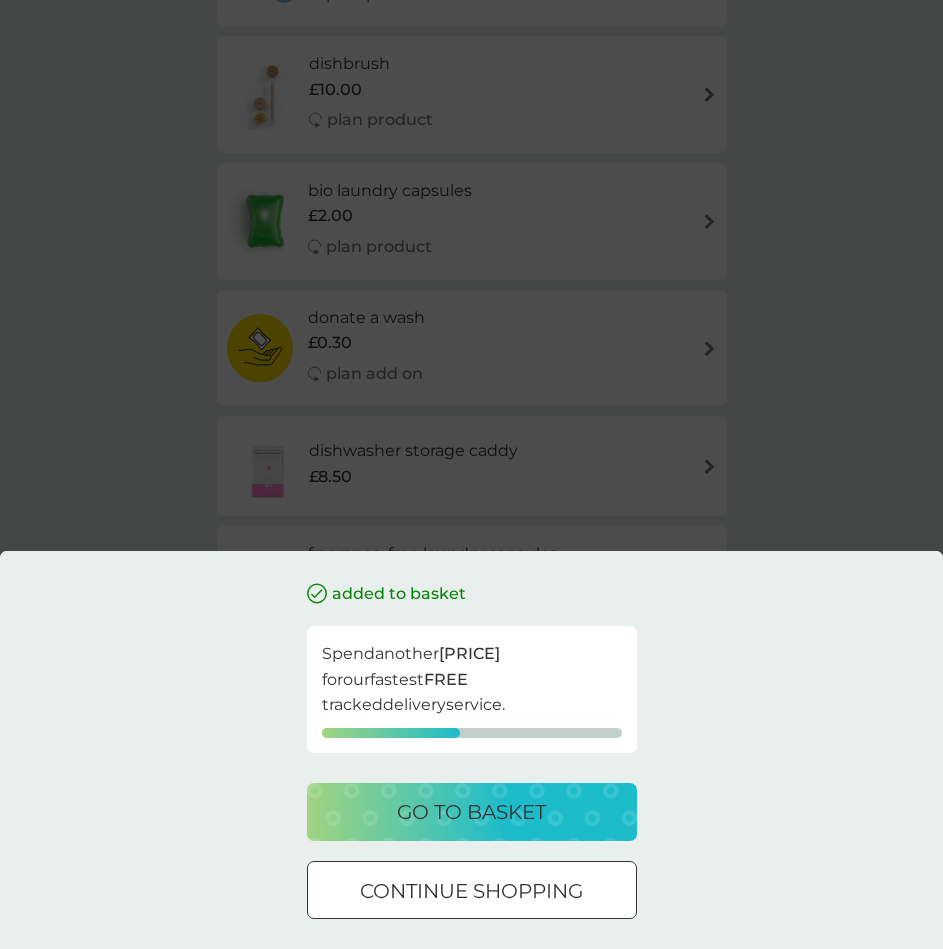 scroll, scrollTop: 0, scrollLeft: 0, axis: both 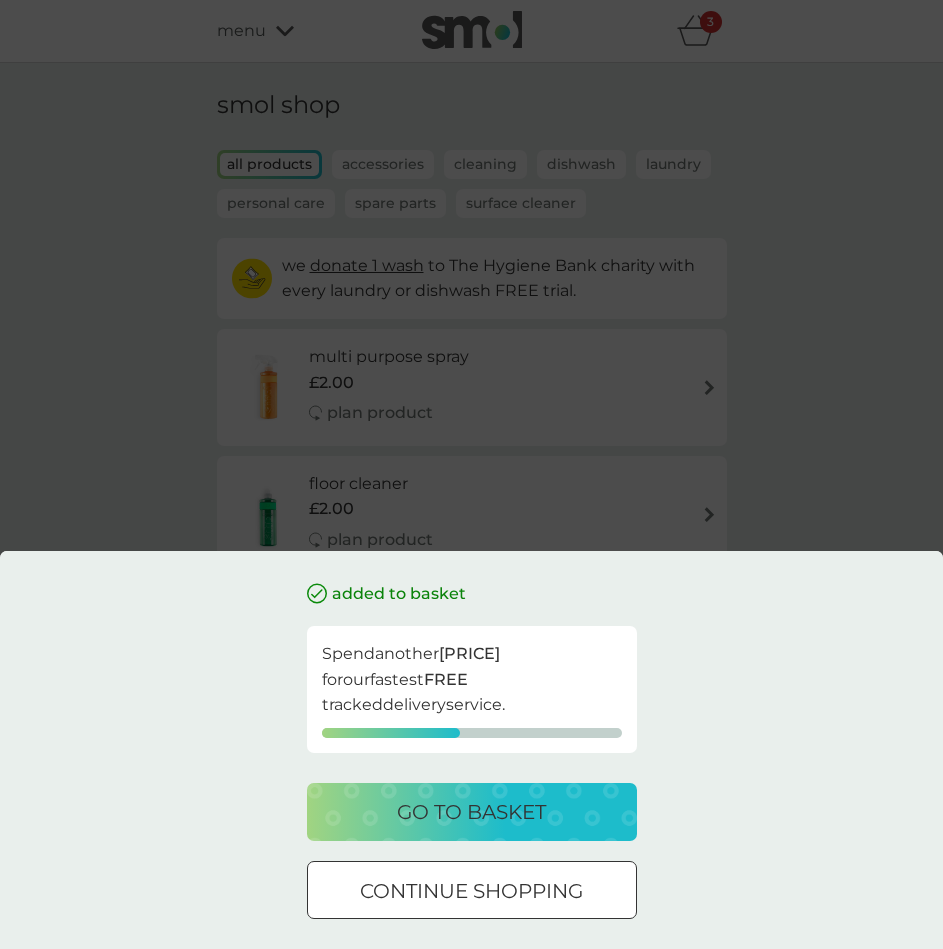 click on "continue shopping" at bounding box center [471, 891] 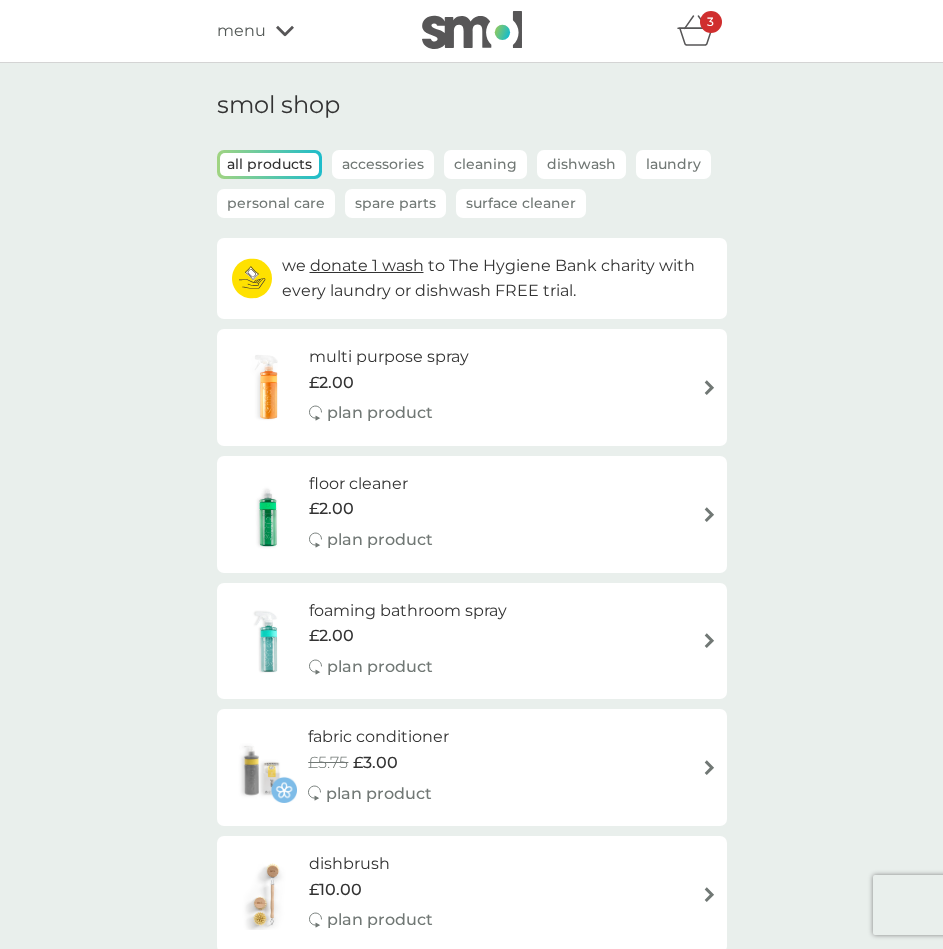 click on "foaming bathroom spray £2.00 plan product" at bounding box center (472, 641) 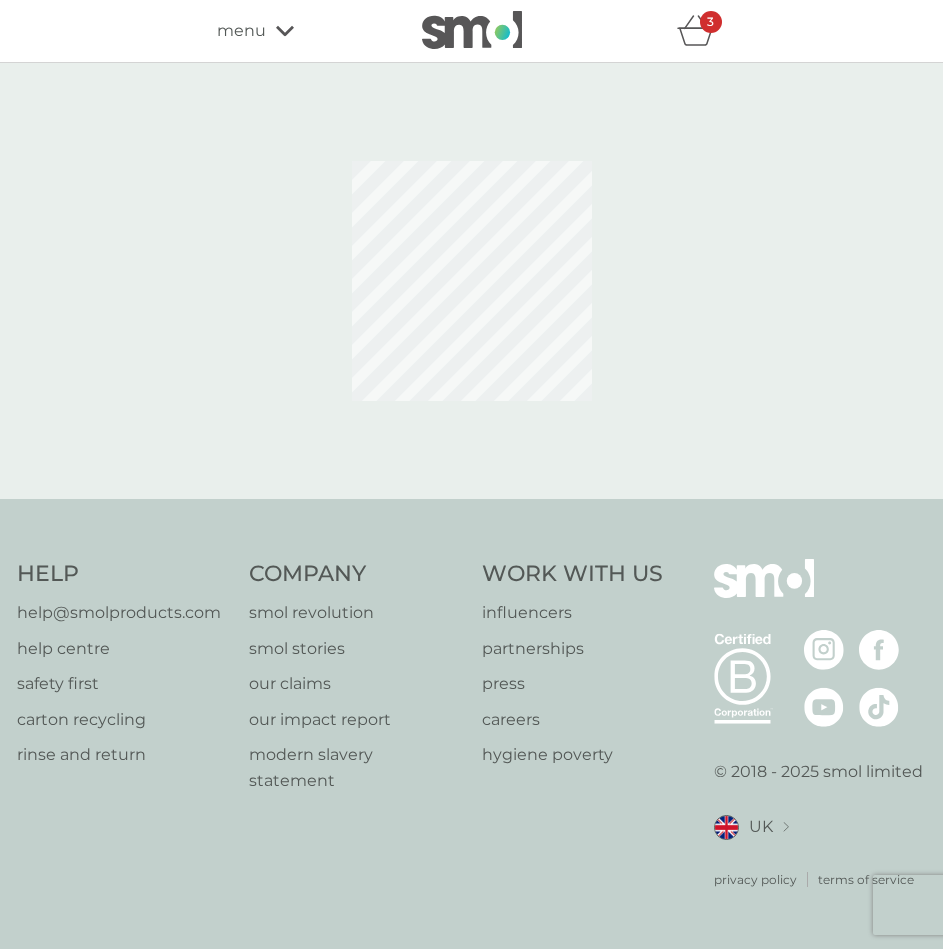 select on "182" 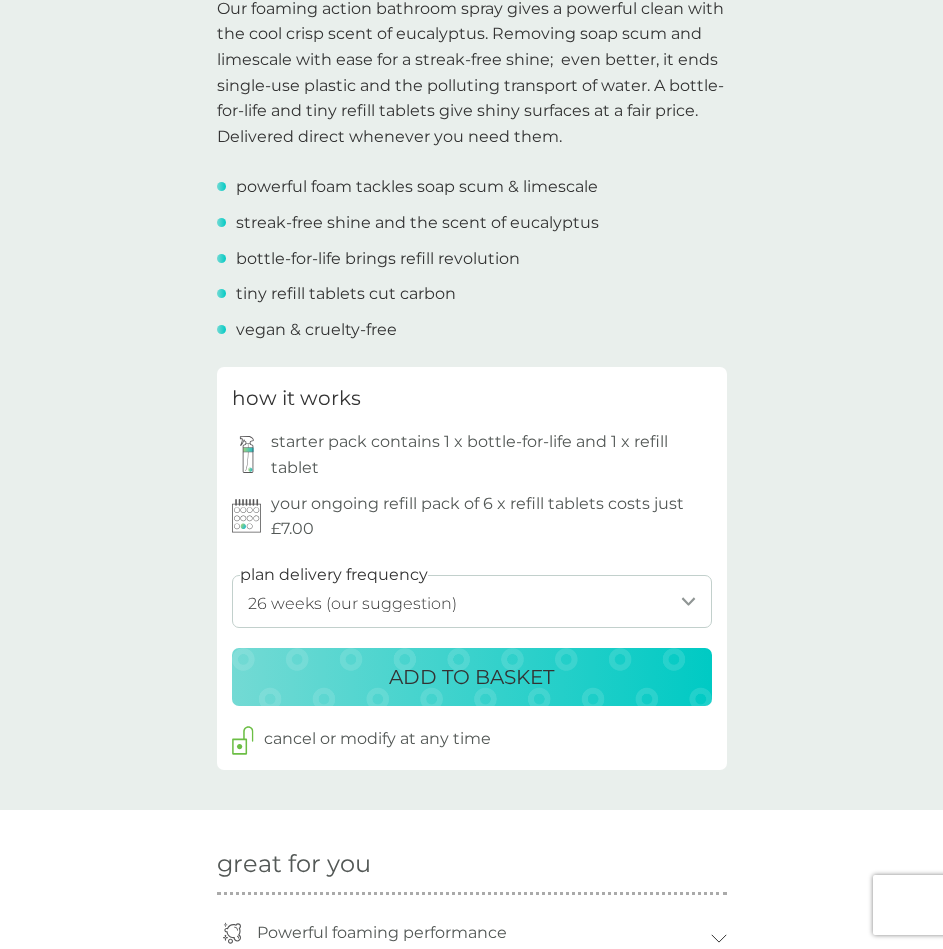 scroll, scrollTop: 800, scrollLeft: 0, axis: vertical 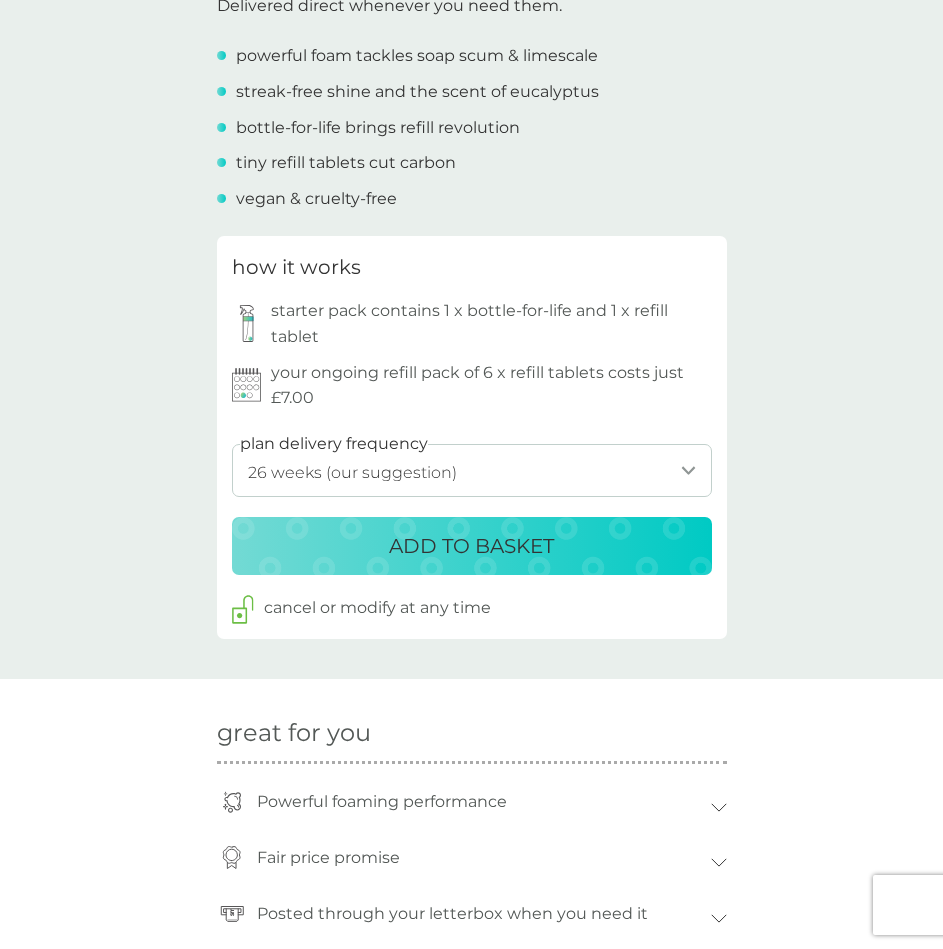 click on "ADD TO BASKET" at bounding box center (471, 546) 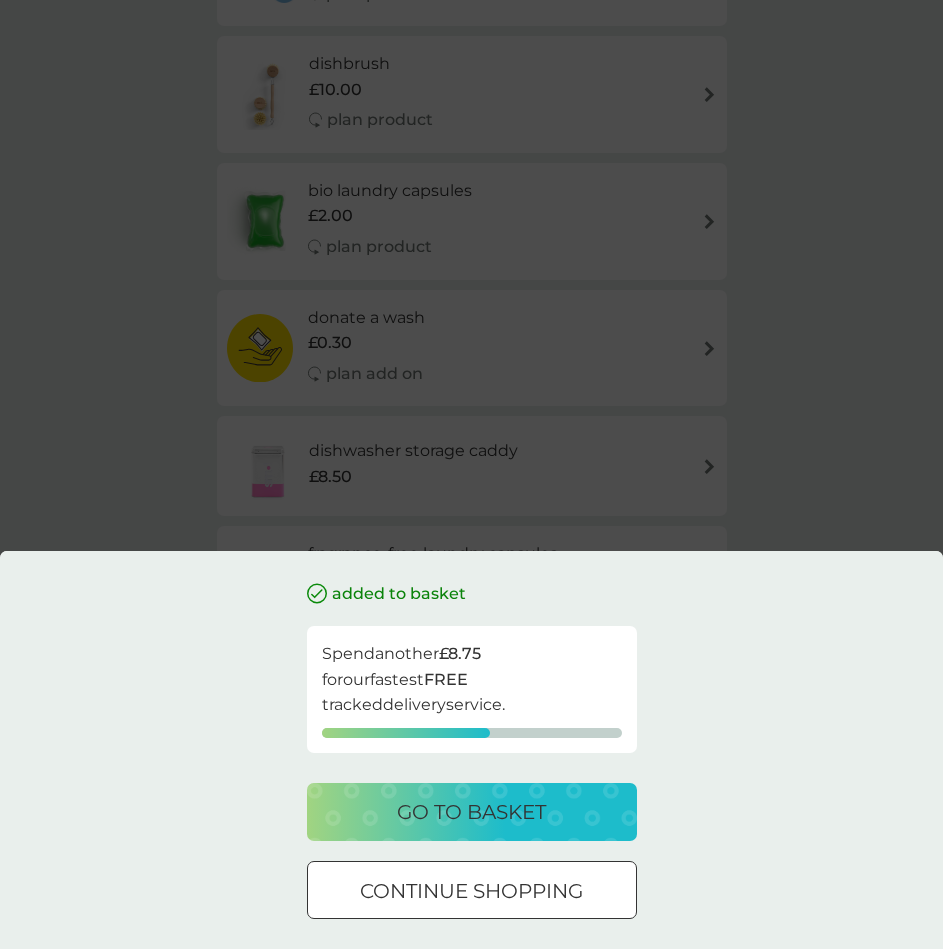 scroll, scrollTop: 0, scrollLeft: 0, axis: both 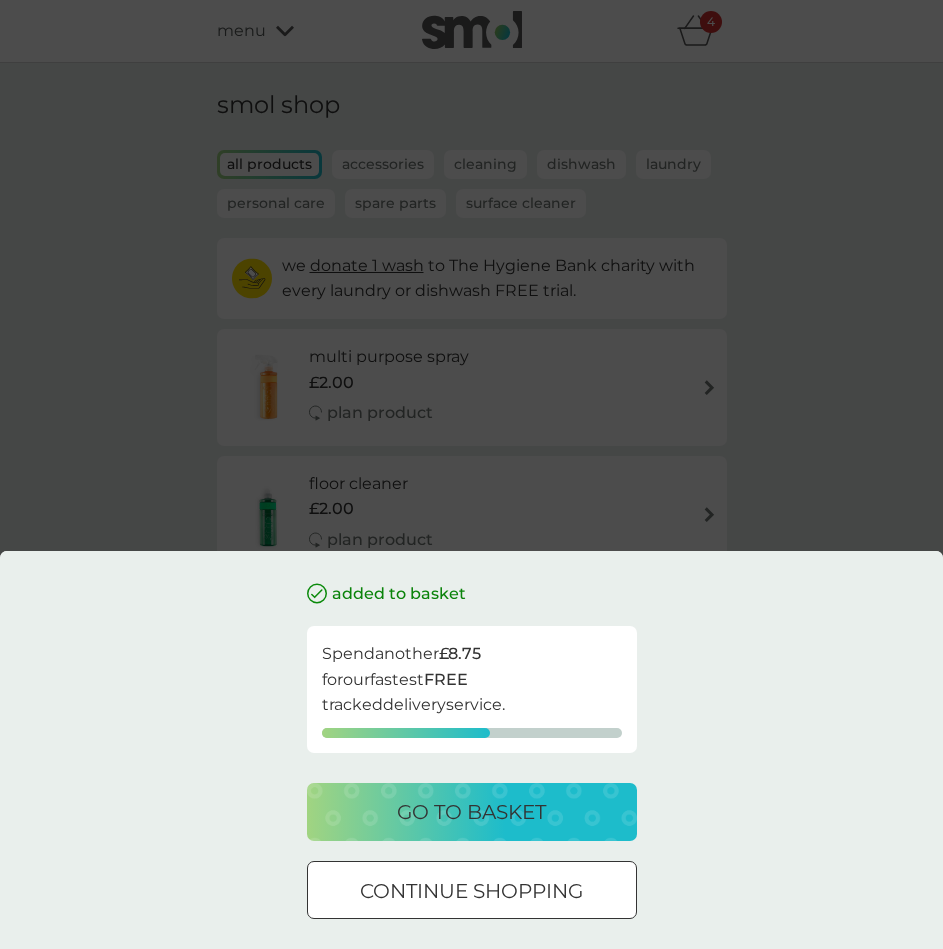 click on "go to basket" at bounding box center [471, 812] 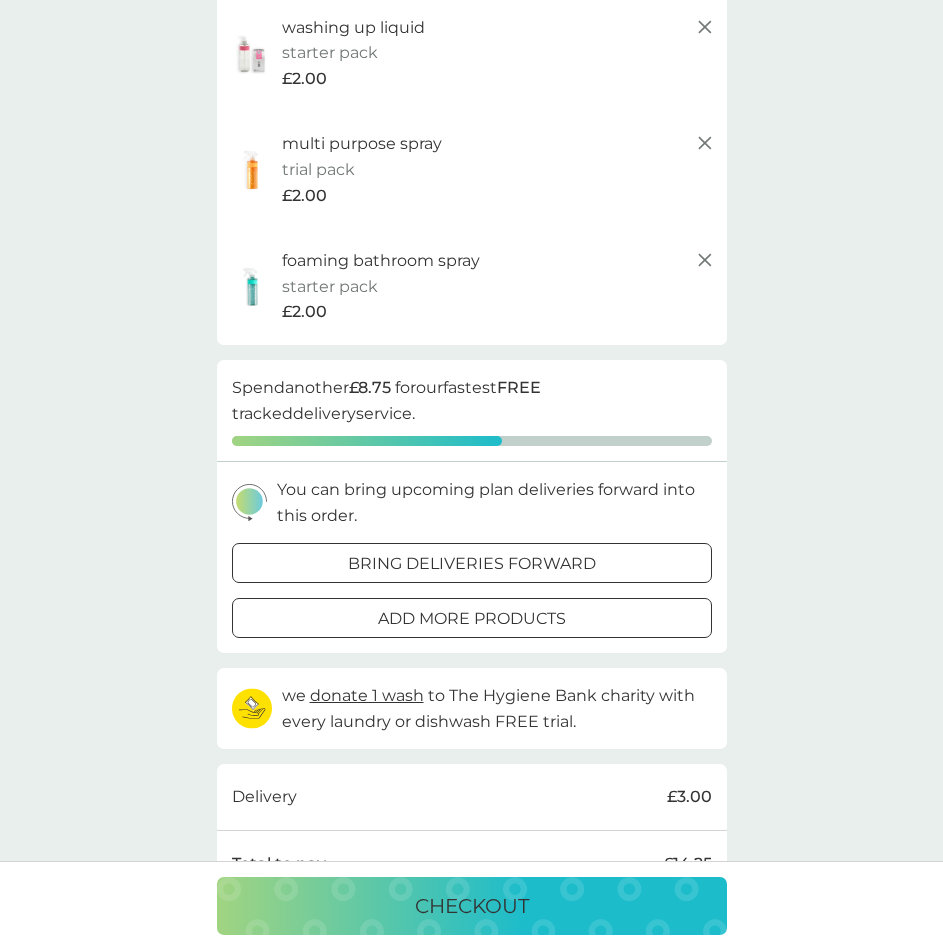 scroll, scrollTop: 400, scrollLeft: 0, axis: vertical 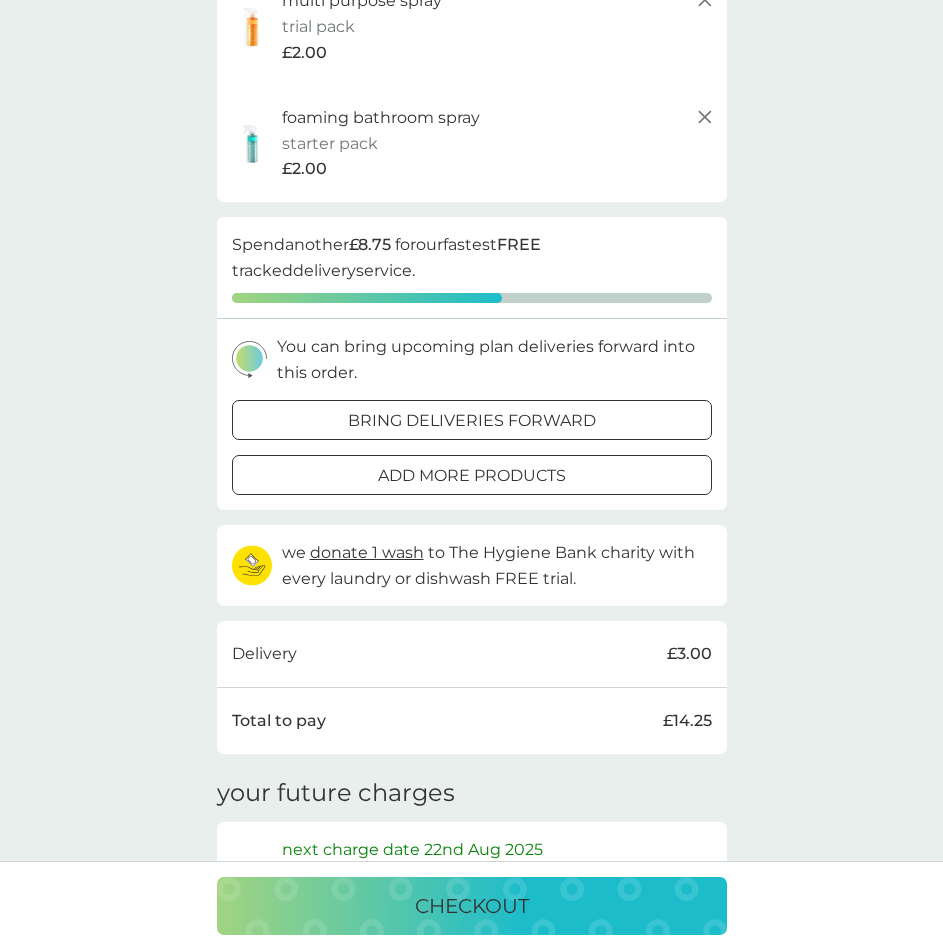 click on "checkout" at bounding box center (472, 906) 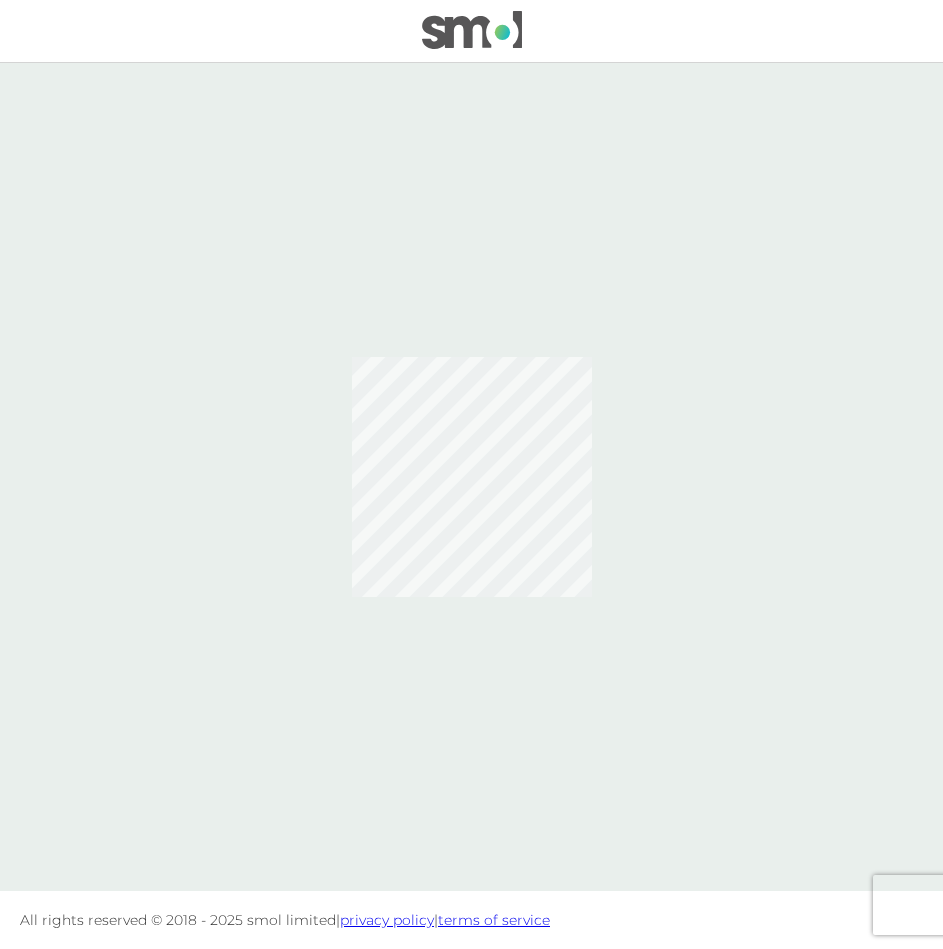 scroll, scrollTop: 0, scrollLeft: 0, axis: both 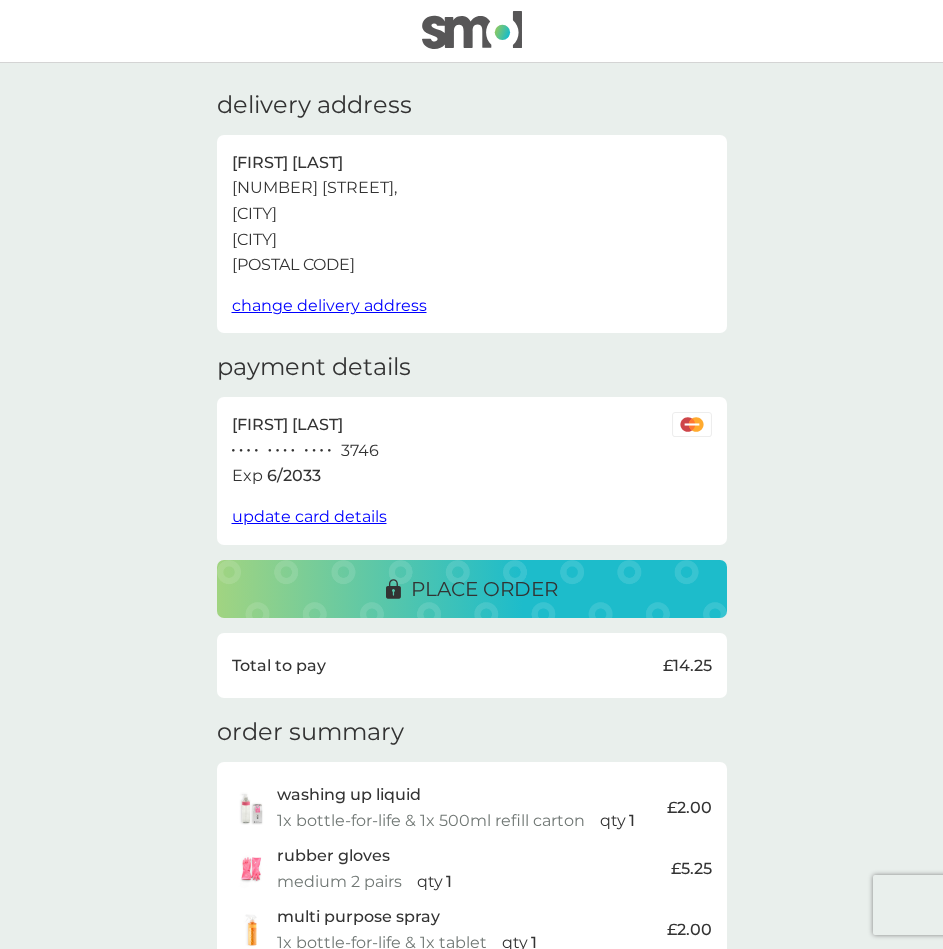 click on "place order" at bounding box center (472, 589) 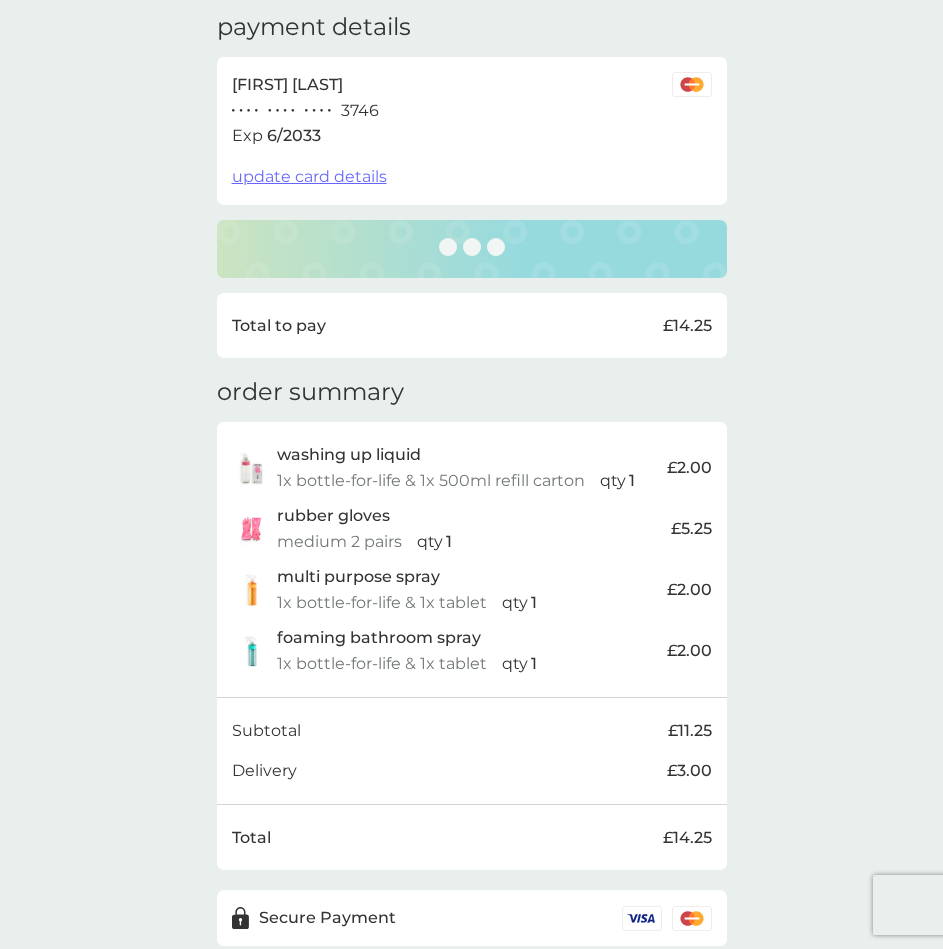 scroll, scrollTop: 423, scrollLeft: 0, axis: vertical 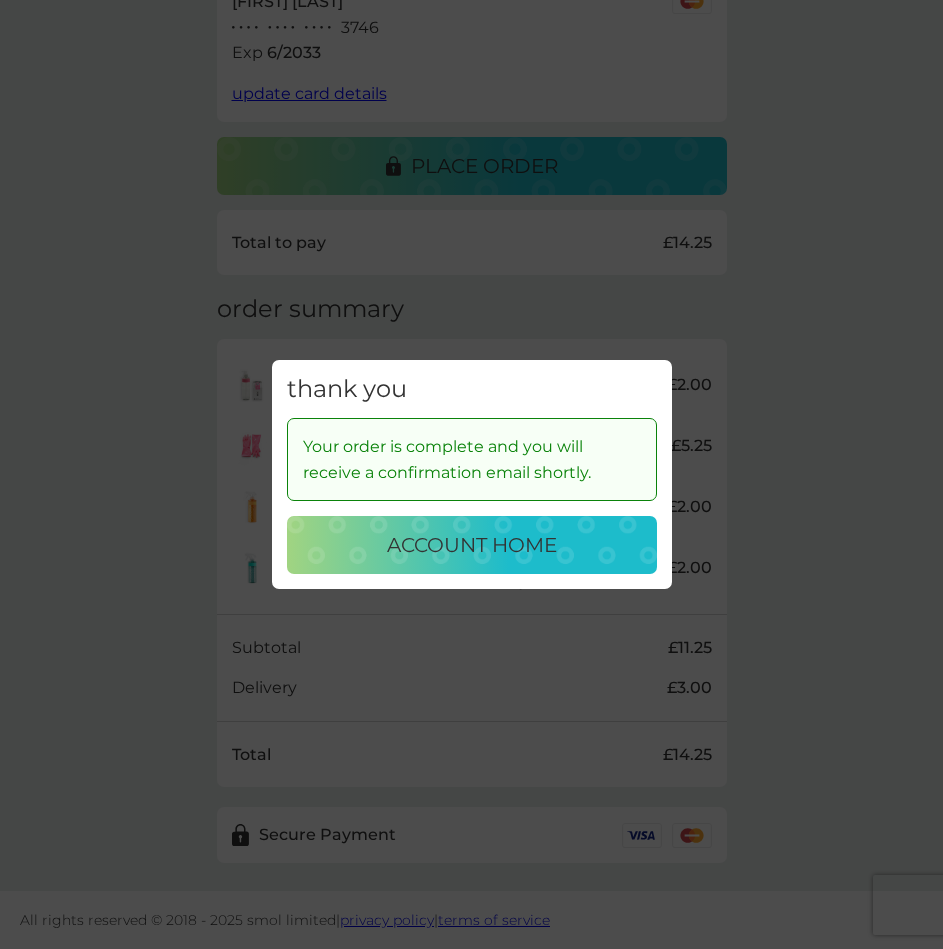 click on "account home" at bounding box center [472, 545] 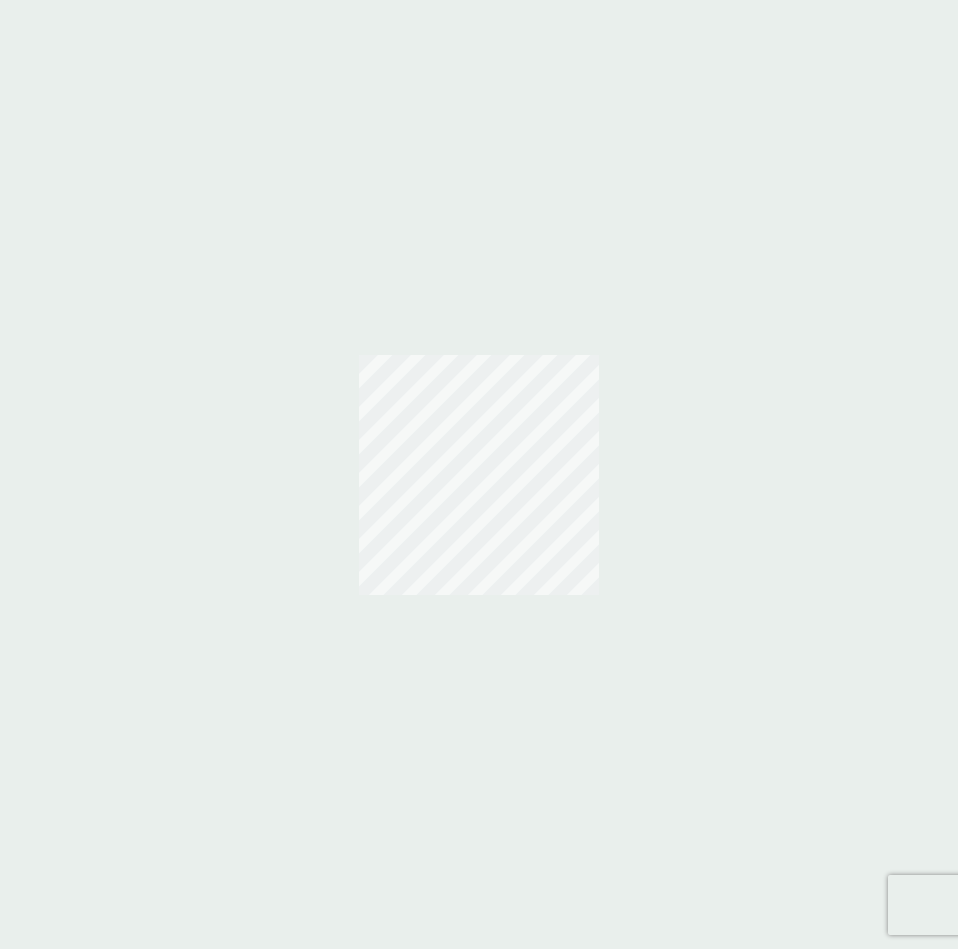 scroll, scrollTop: 0, scrollLeft: 0, axis: both 